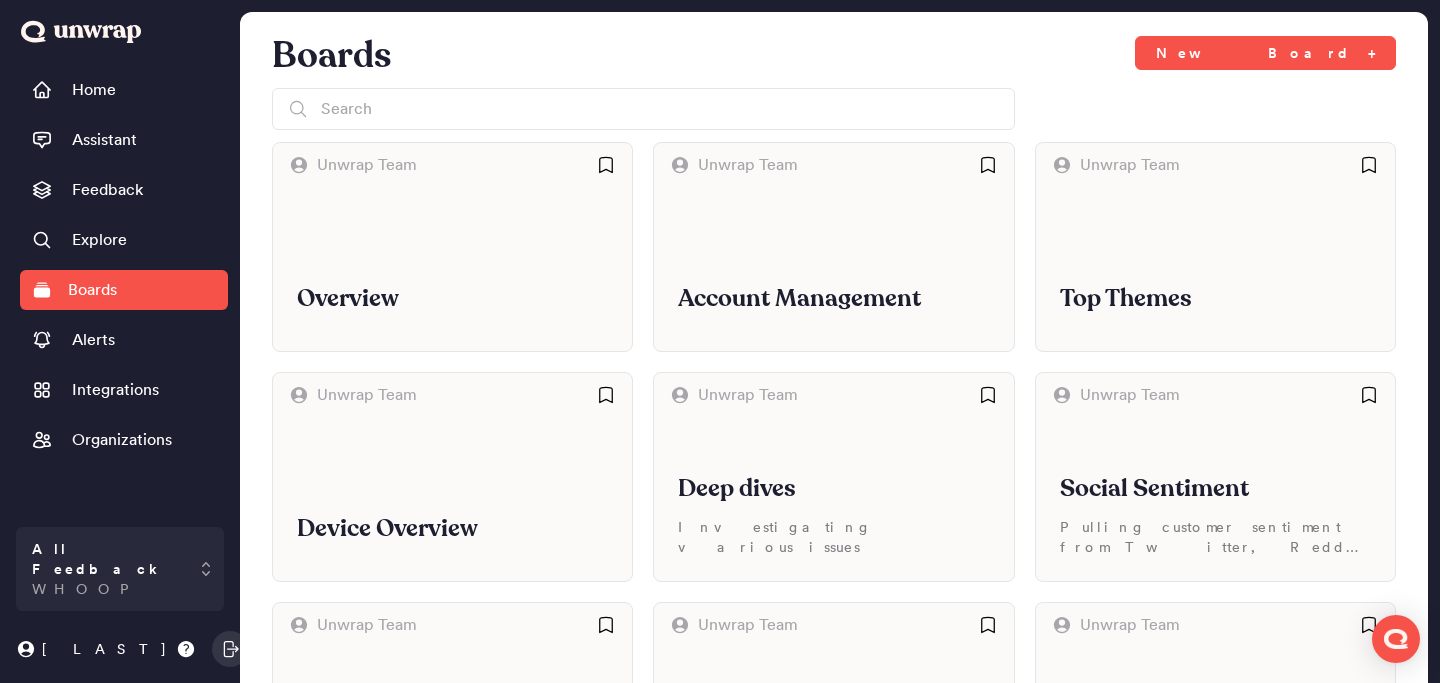 scroll, scrollTop: 1529, scrollLeft: 0, axis: vertical 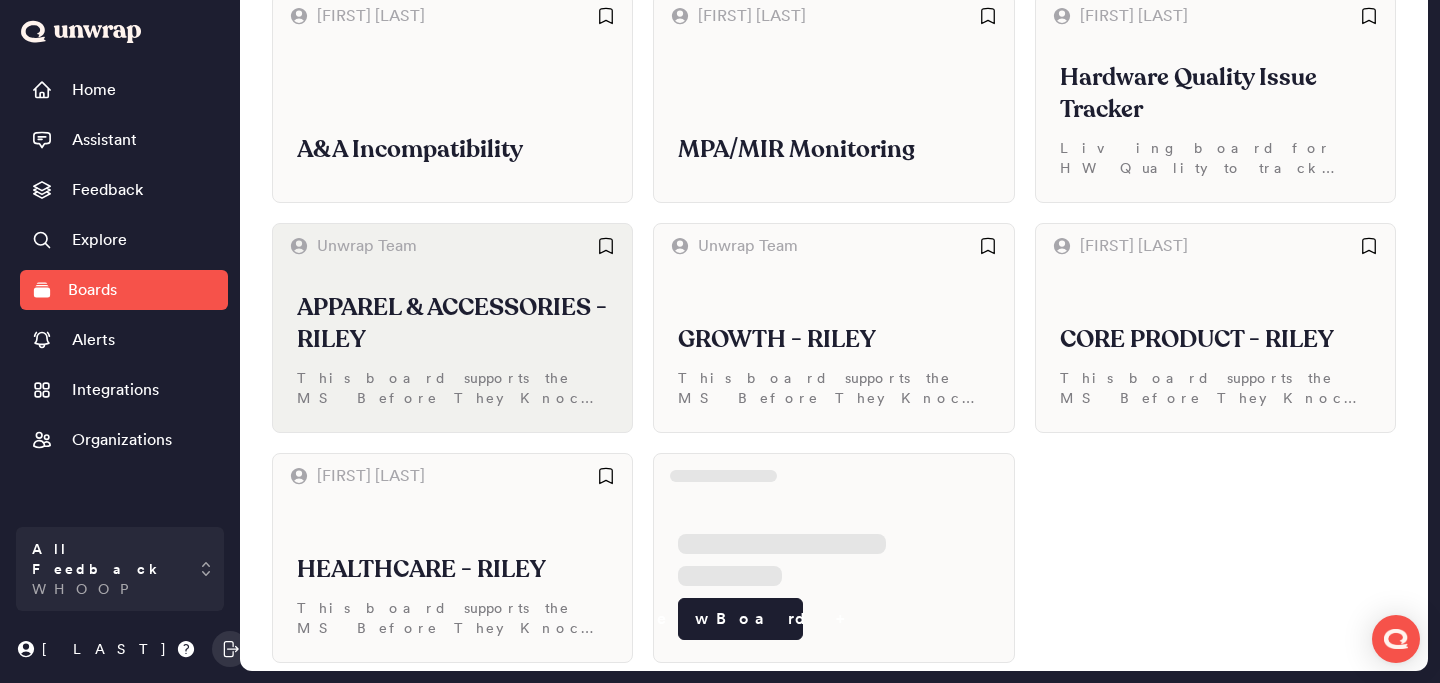 click on "This board supports the MS Before They Knock program by surfacing insights that help the A&A Team identify opportunities and optimize the member experience" at bounding box center [452, 388] 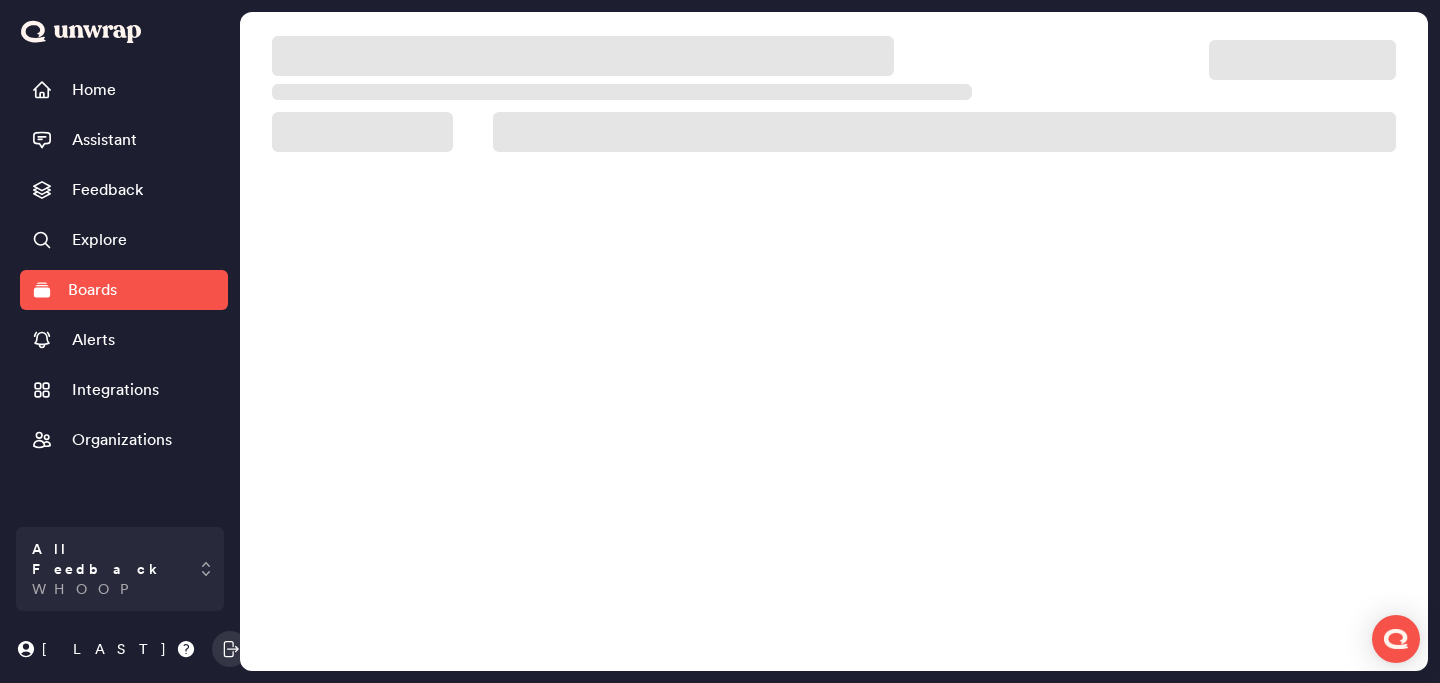 scroll, scrollTop: 0, scrollLeft: 0, axis: both 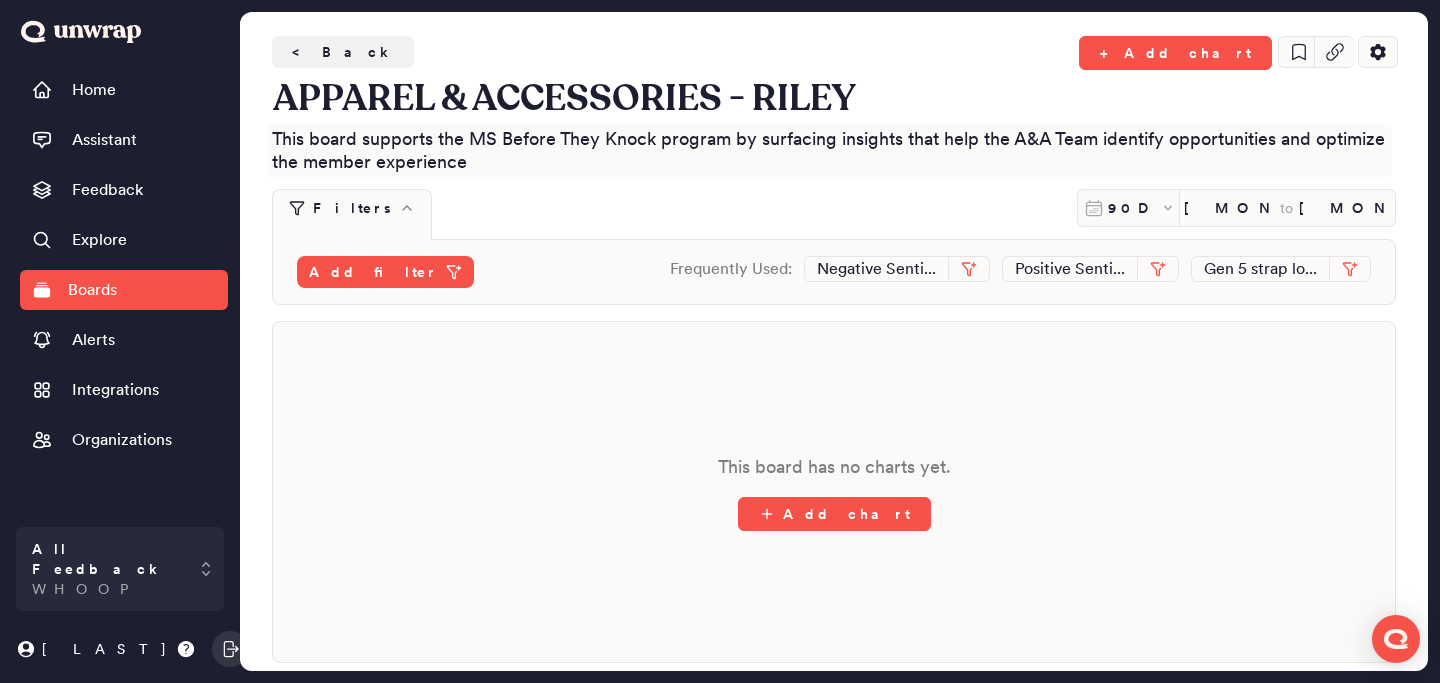 click on "This board supports the MS Before They Knock program by surfacing insights that help the A&A Team identify opportunities and optimize the member experience" at bounding box center [830, 150] 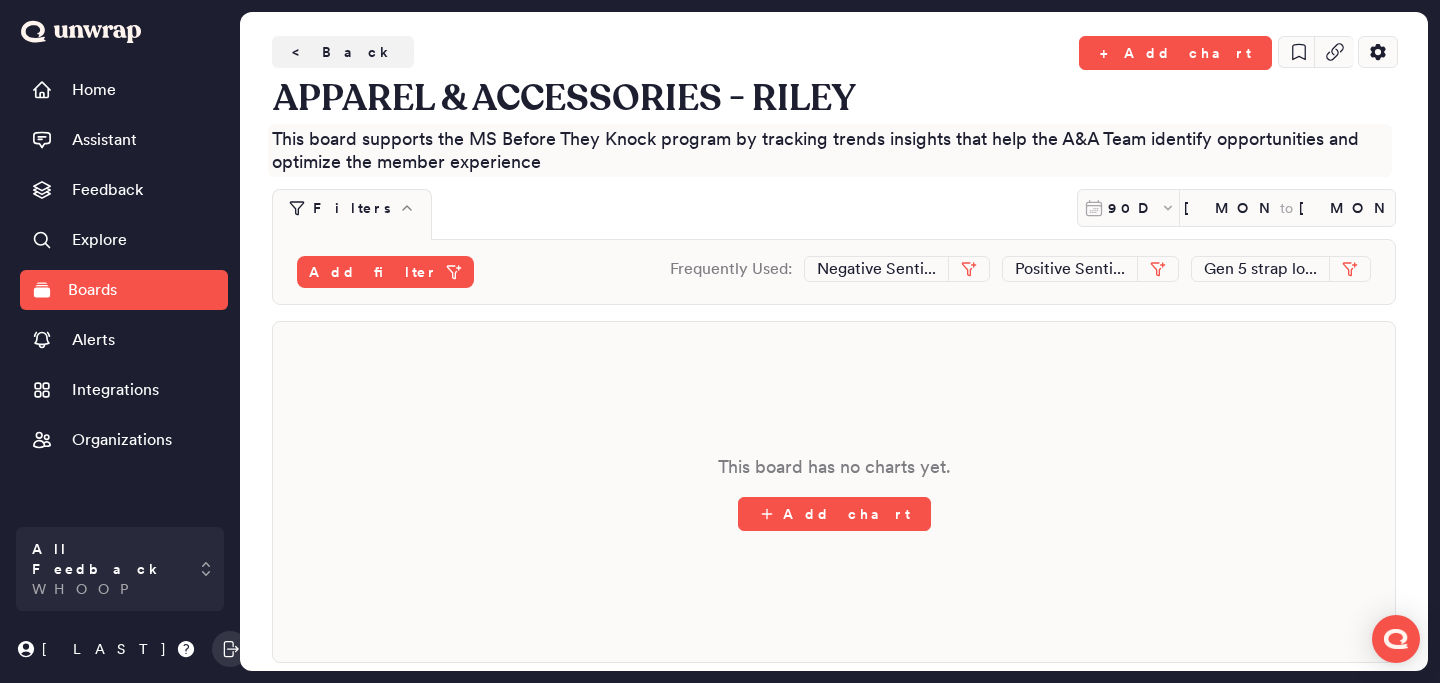 click on "This board supports the MS Before They Knock program by tracking trends insights that help the A&A Team identify opportunities and optimize the member experience" at bounding box center (830, 150) 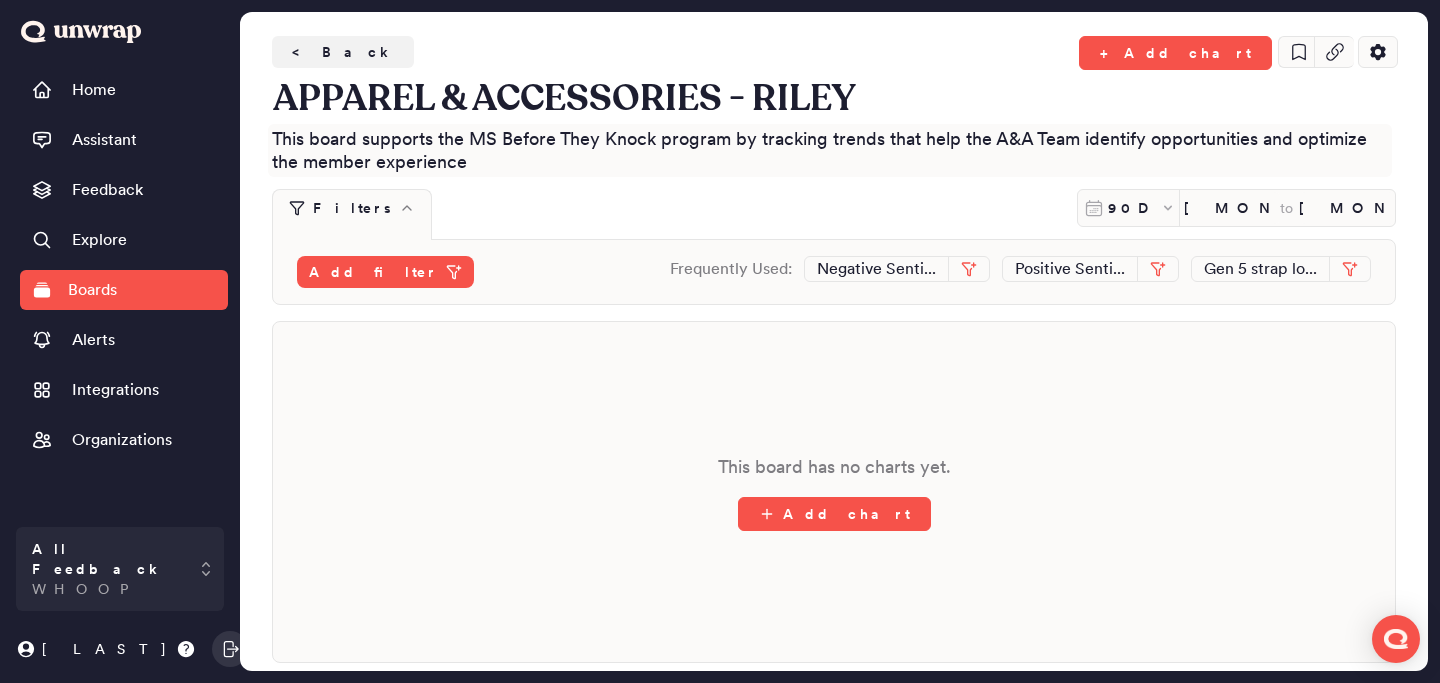 click on "This board supports the MS Before They Knock program by tracking trends that help the A&A Team identify opportunities and optimize the member experience" at bounding box center [830, 150] 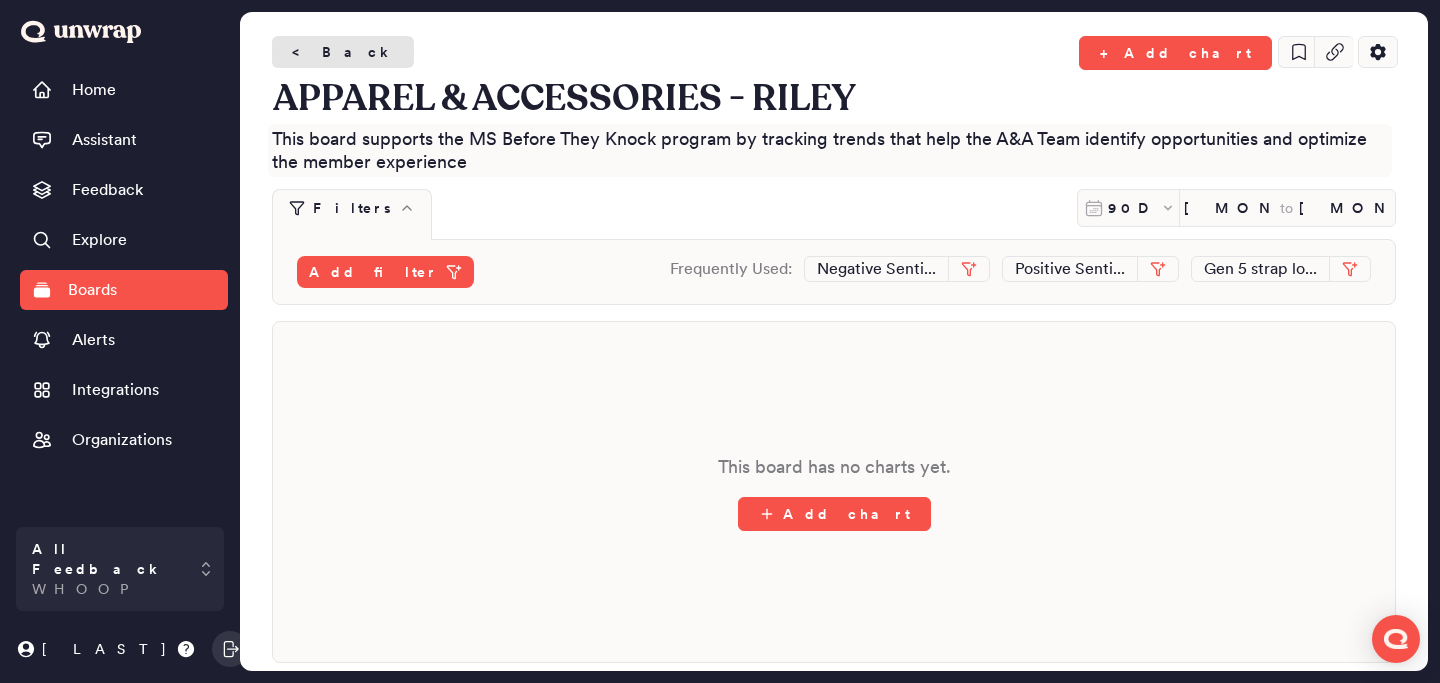 type on "This board supports the MS Before They Knock program by tracking trends that help the A&A Team identify opportunities and optimize the member experience" 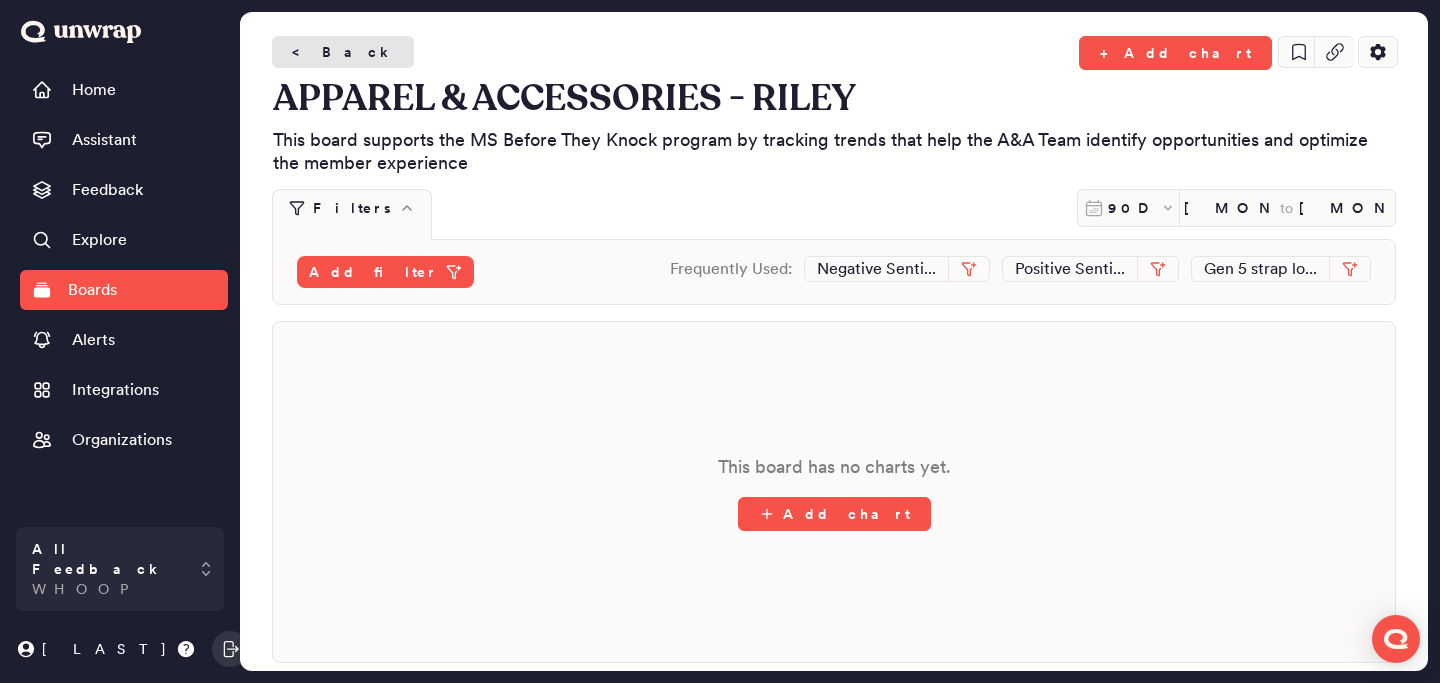 click on "< Back" at bounding box center [343, 52] 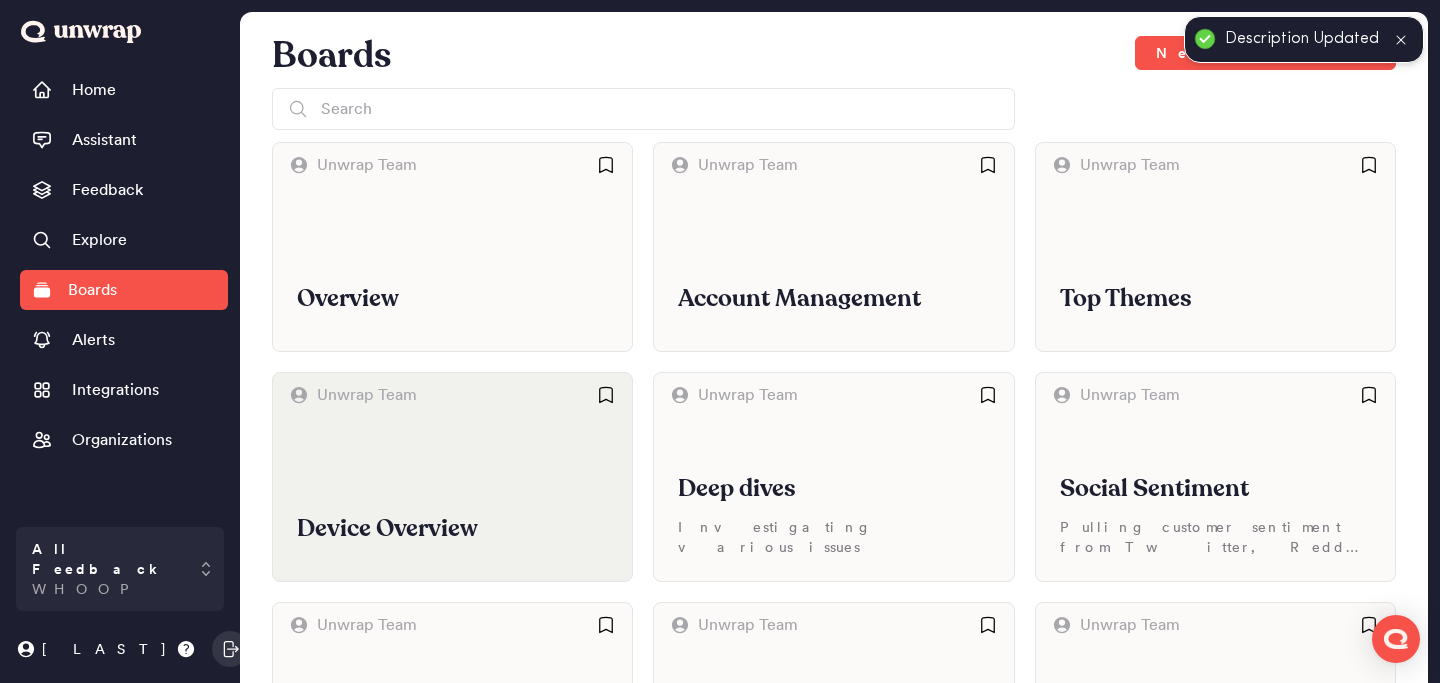 scroll, scrollTop: 1529, scrollLeft: 0, axis: vertical 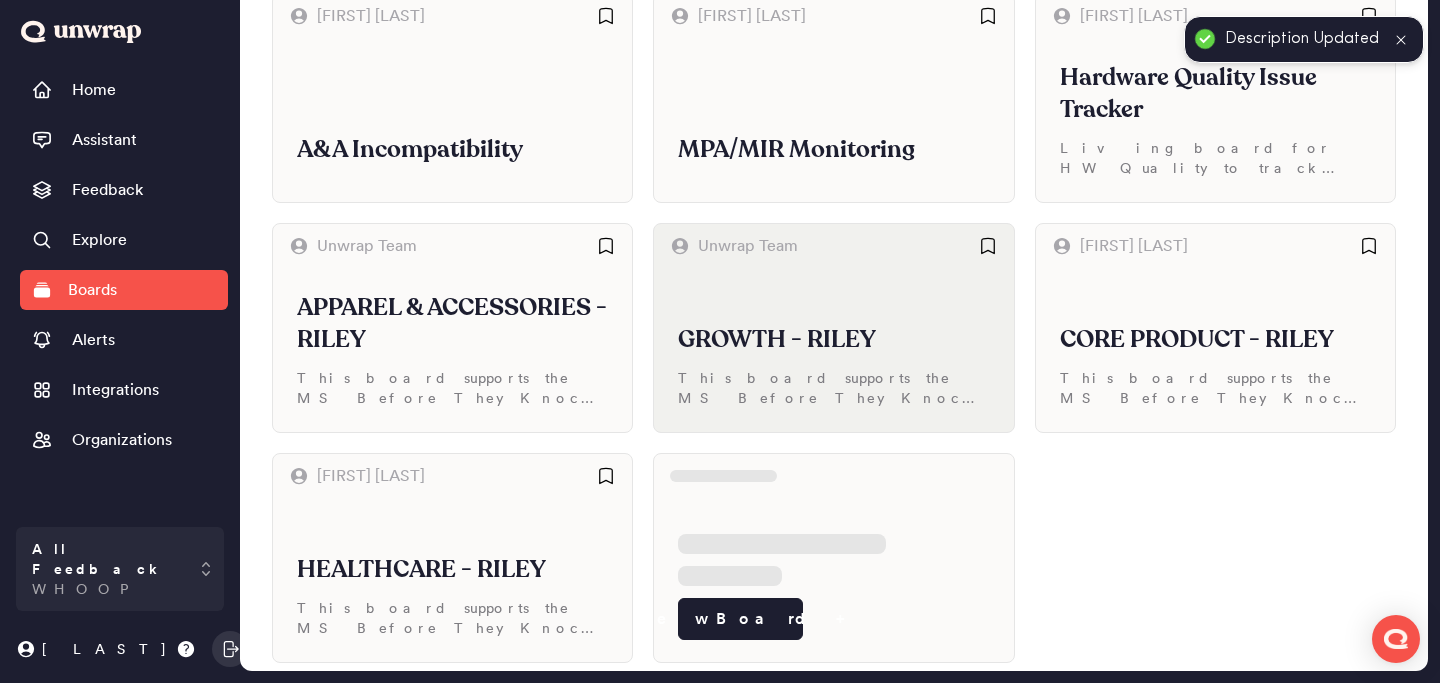 click on "This board supports the MS Before They Knock program by surfacing insights that help the Growth Team identify opportunities and optimize the member experience" at bounding box center (833, 388) 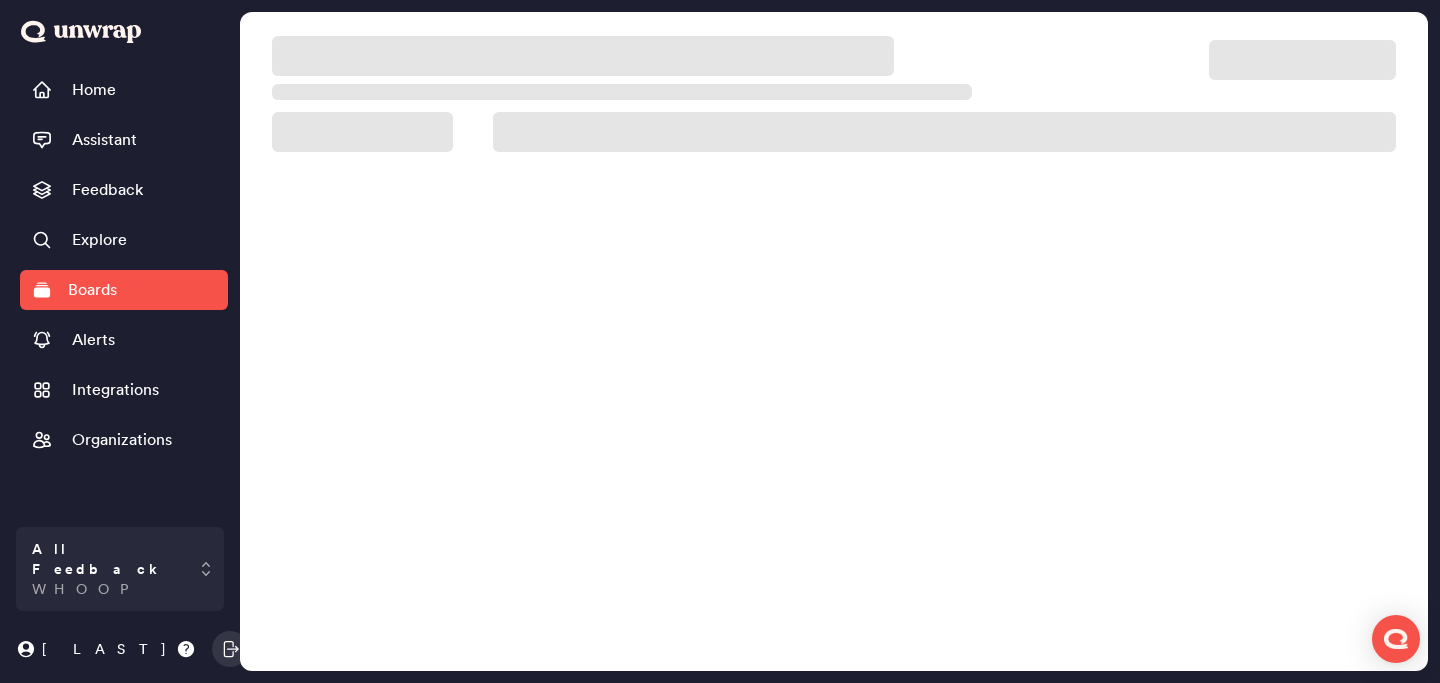scroll, scrollTop: 0, scrollLeft: 0, axis: both 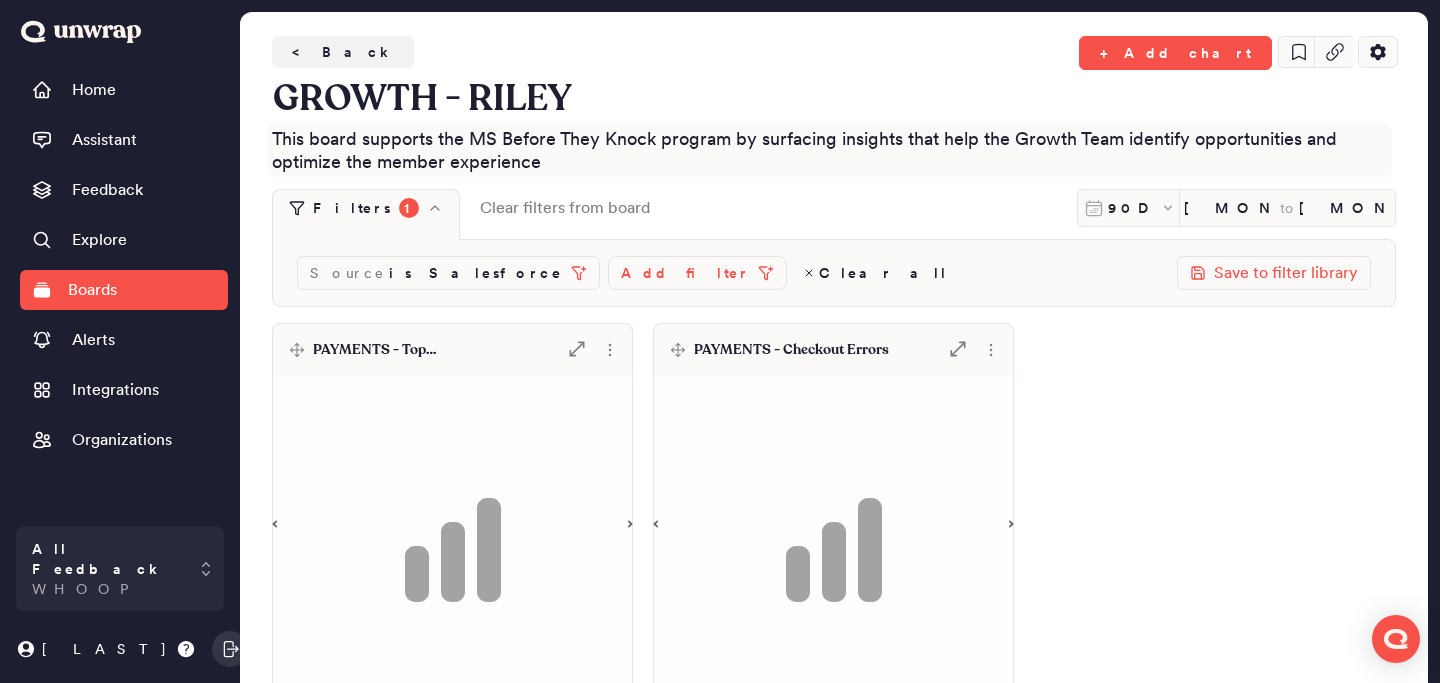 click on "This board supports the MS Before They Knock program by surfacing insights that help the Growth Team identify opportunities and optimize the member experience" at bounding box center (830, 150) 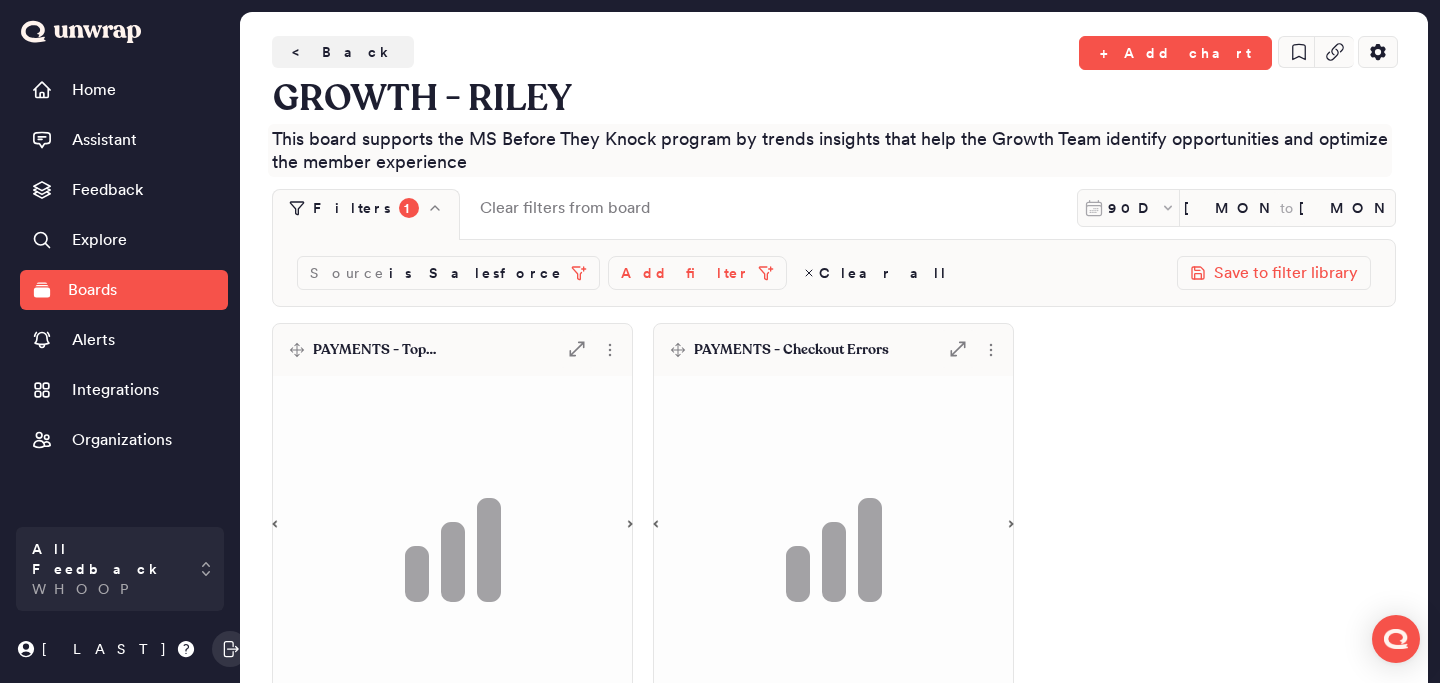 click on "This board supports the MS Before They Knock program by trends insights that help the Growth Team identify opportunities and optimize the member experience" at bounding box center (830, 150) 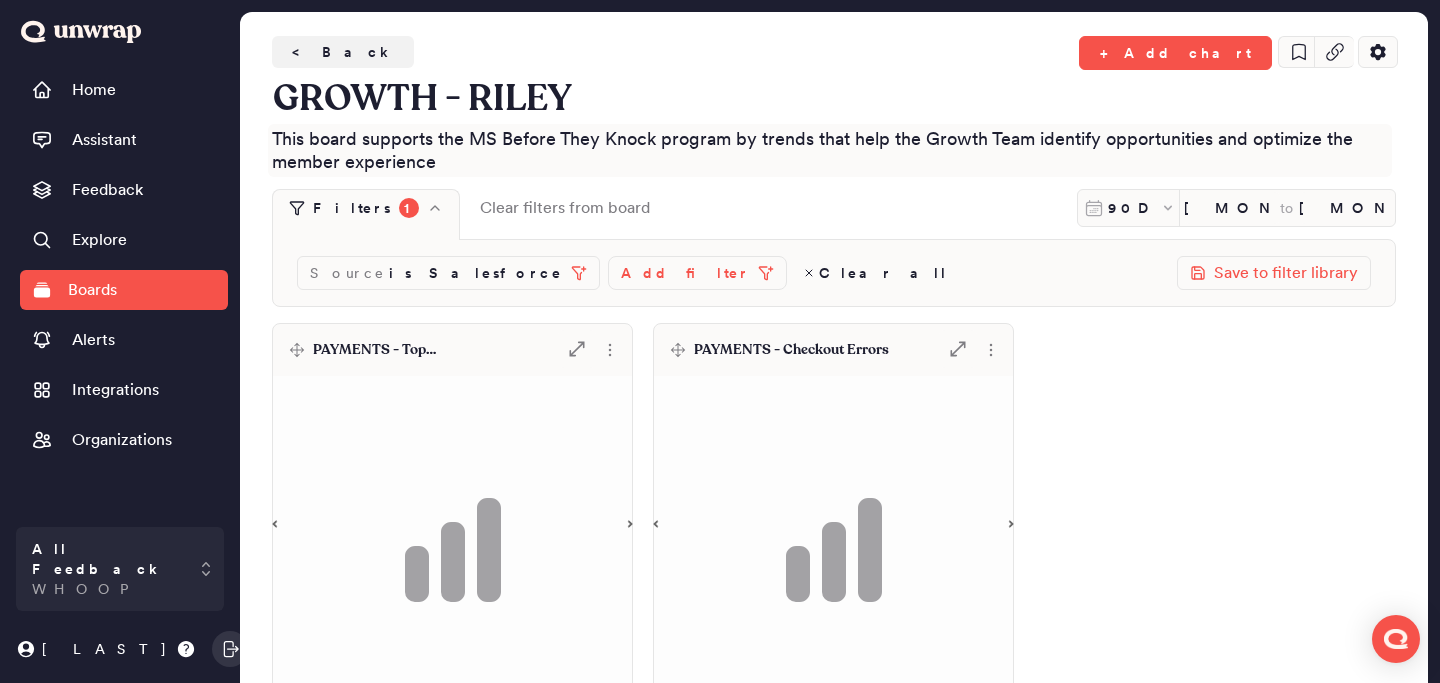 click on "This board supports the MS Before They Knock program by trends that help the Growth Team identify opportunities and optimize the member experience" at bounding box center (830, 150) 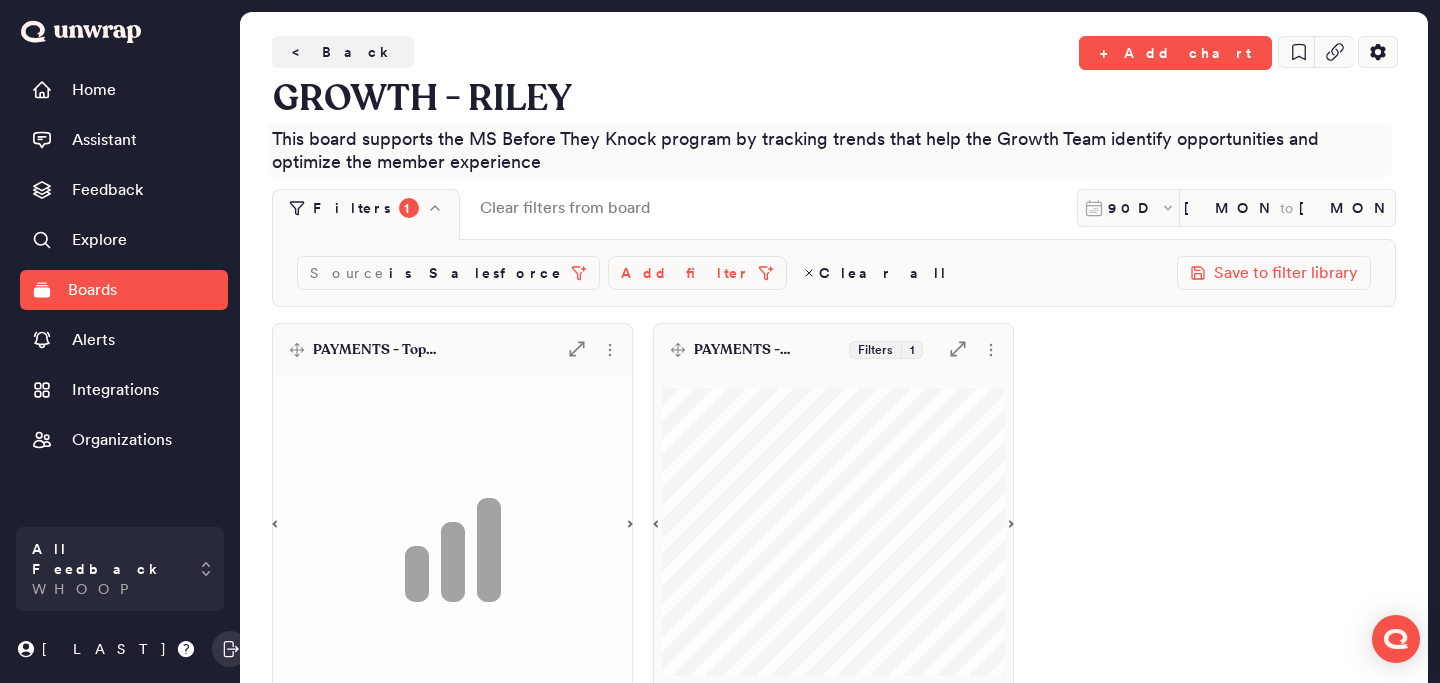 drag, startPoint x: 753, startPoint y: 141, endPoint x: 877, endPoint y: 145, distance: 124.0645 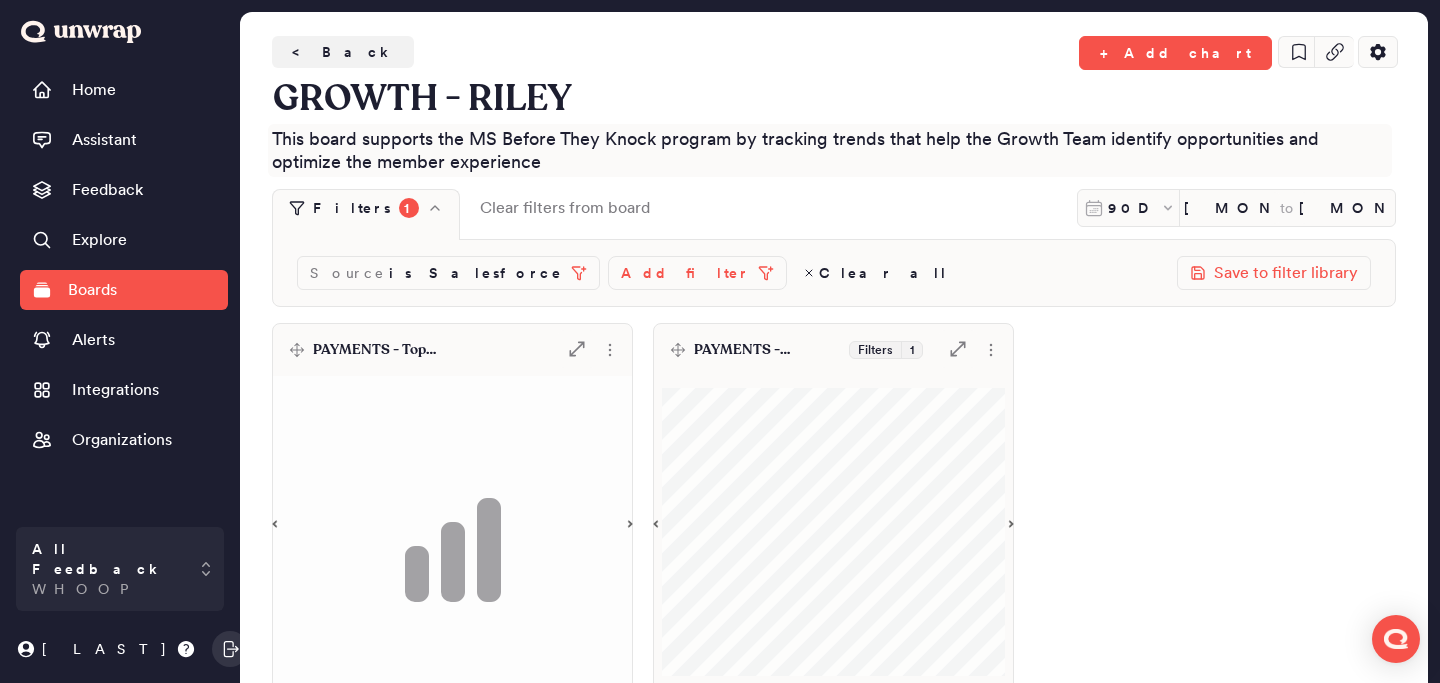 click on "This board supports the MS Before They Knock program by tracking trends that help the Growth Team identify opportunities and optimize the member experience" at bounding box center [830, 150] 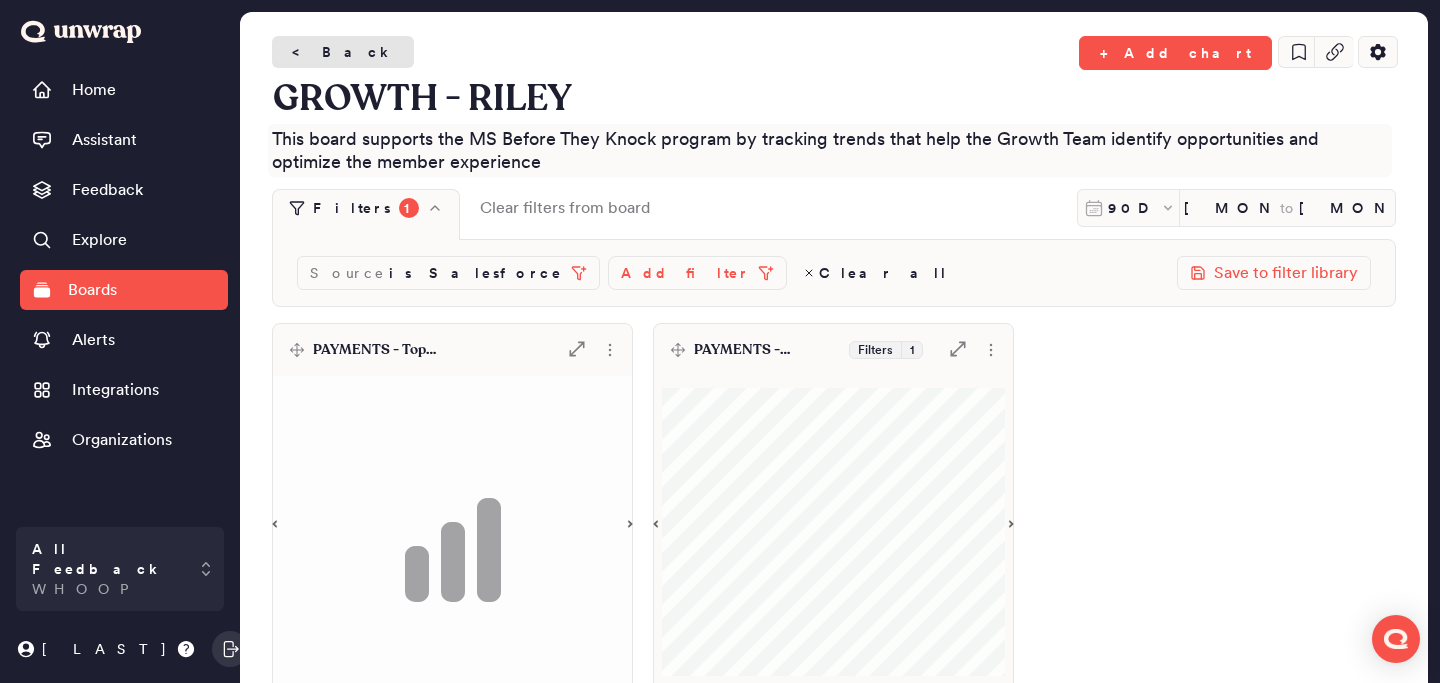 type on "This board supports the MS Before They Knock program by tracking trends that help the Growth Team identify opportunities and optimize the member experience" 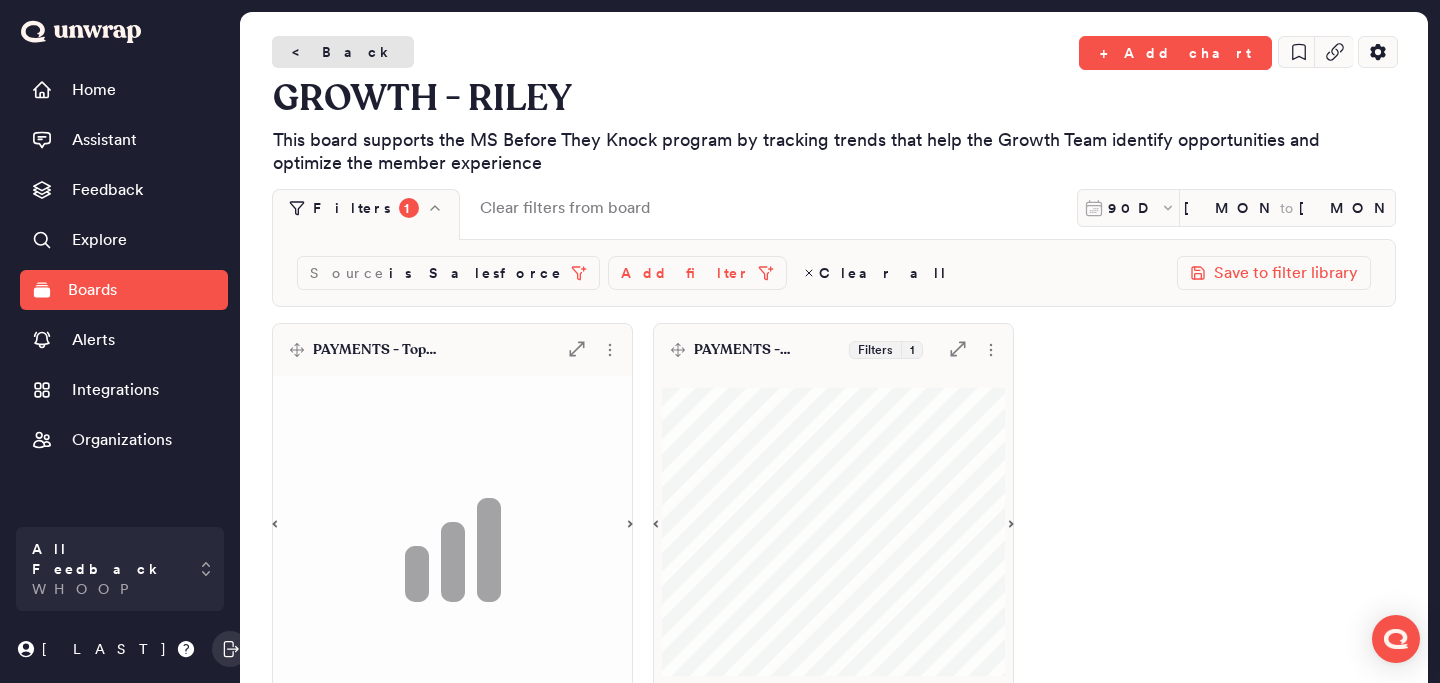 click on "< Back" at bounding box center [343, 52] 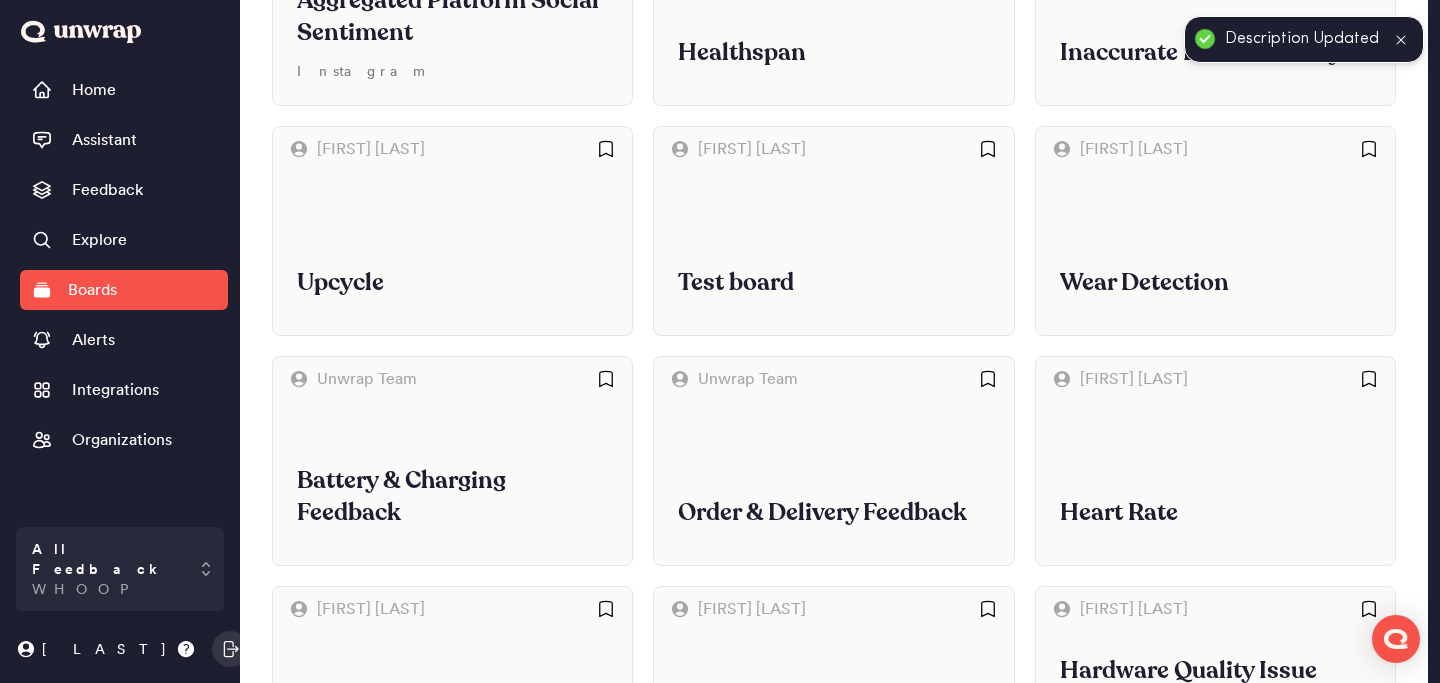 scroll, scrollTop: 1529, scrollLeft: 0, axis: vertical 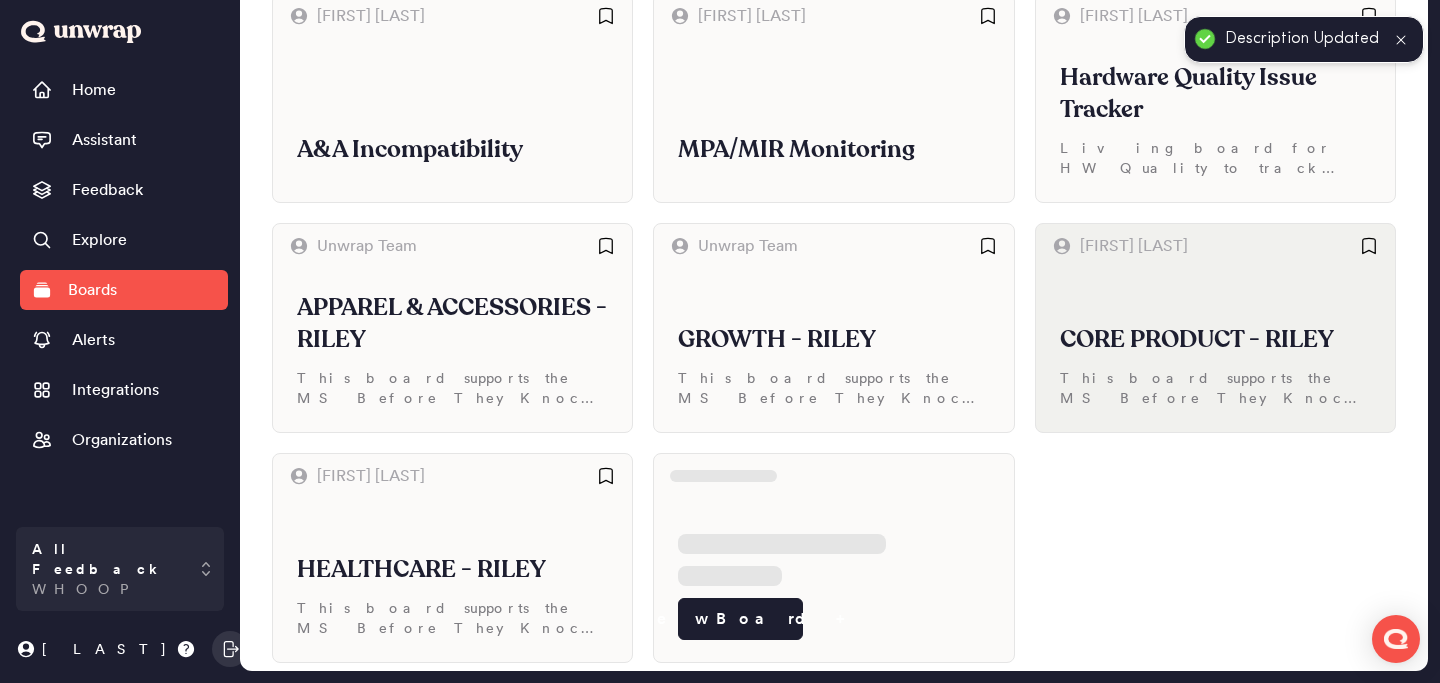 click on "This board supports the MS Before They Knock program by surfacing insights that help the Core Product Team identify opportunities and optimize the member experience" at bounding box center (1215, 388) 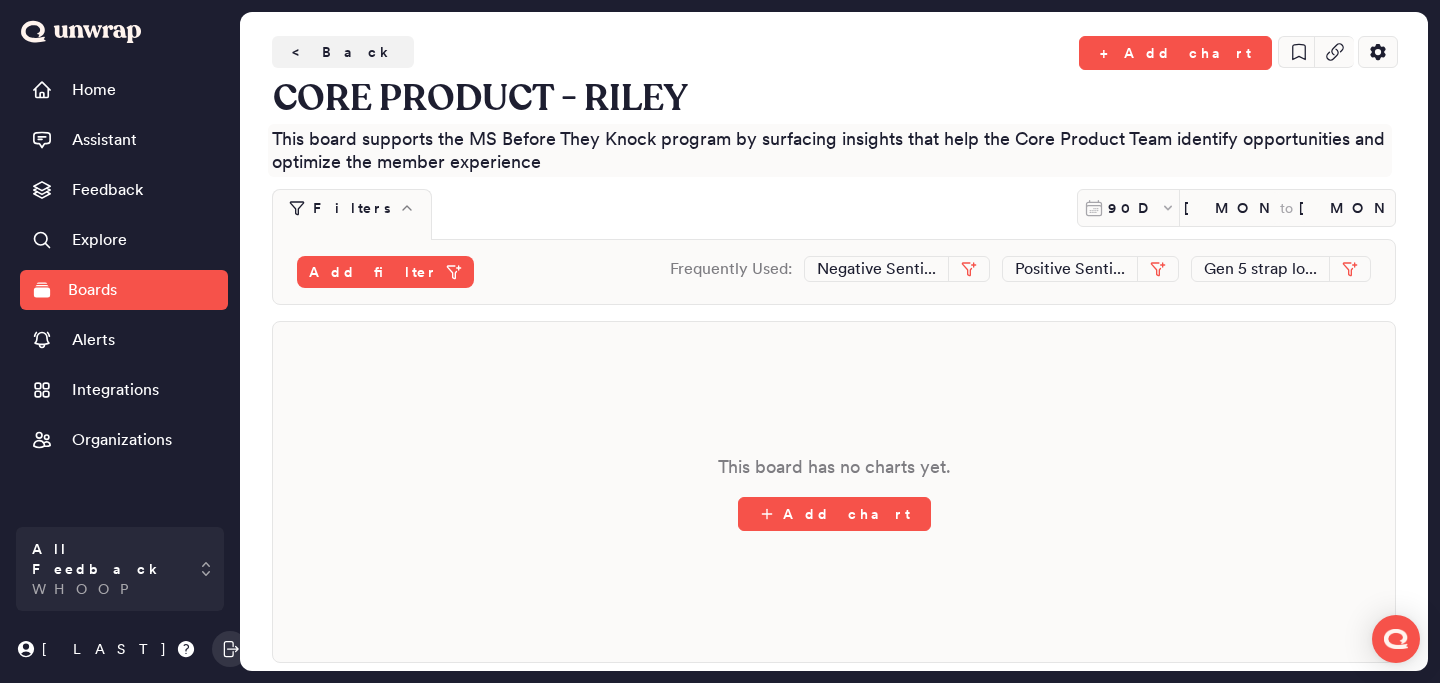 drag, startPoint x: 757, startPoint y: 141, endPoint x: 893, endPoint y: 143, distance: 136.01471 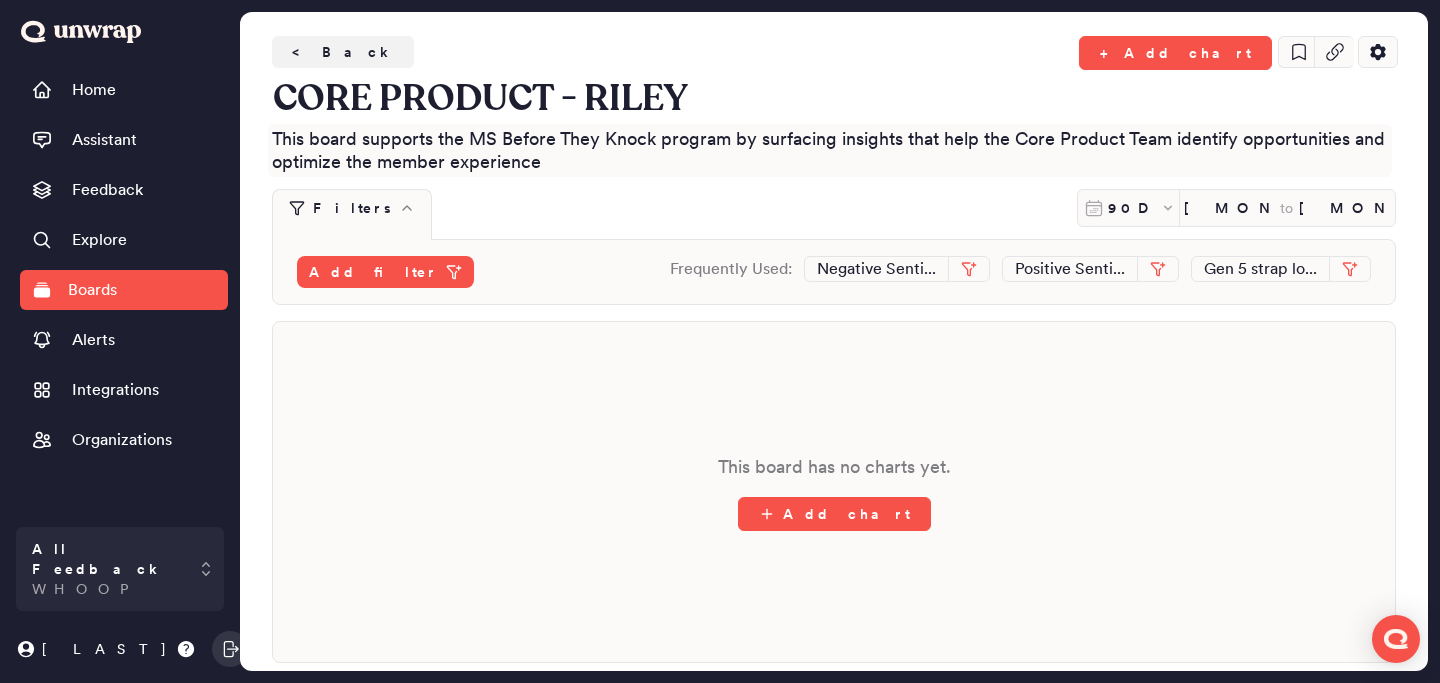 click on "This board supports the MS Before They Knock program by surfacing insights that help the Core Product Team identify opportunities and optimize the member experience" at bounding box center (830, 150) 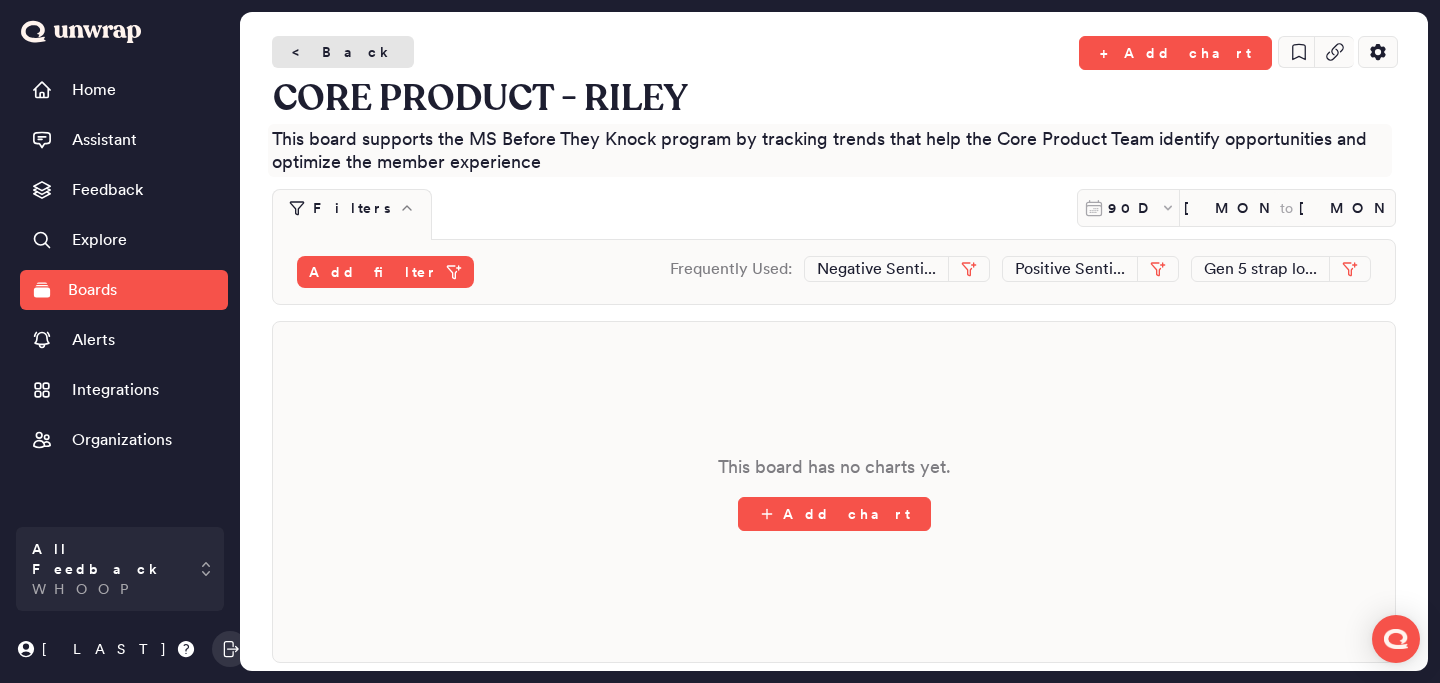 type on "This board supports the MS Before They Knock program by tracking trends that help the Core Product Team identify opportunities and optimize the member experience" 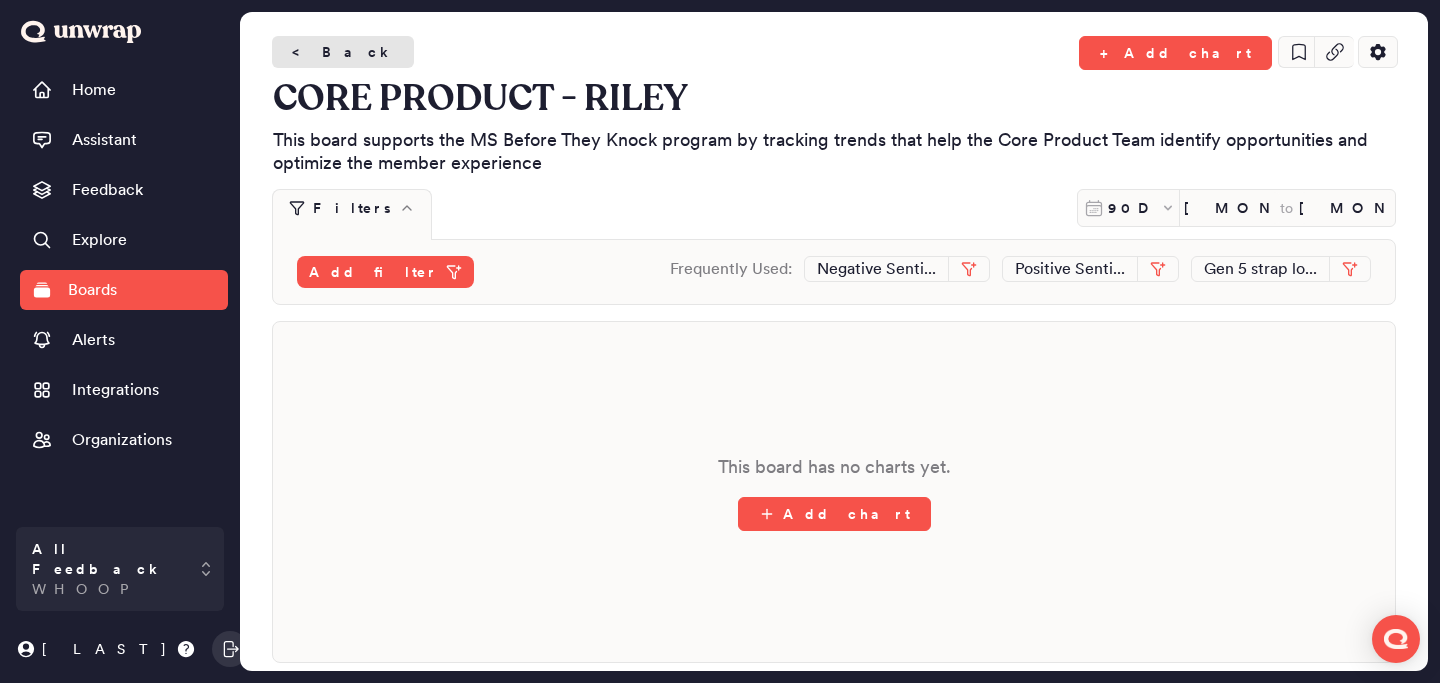 click on "< Back" at bounding box center [343, 52] 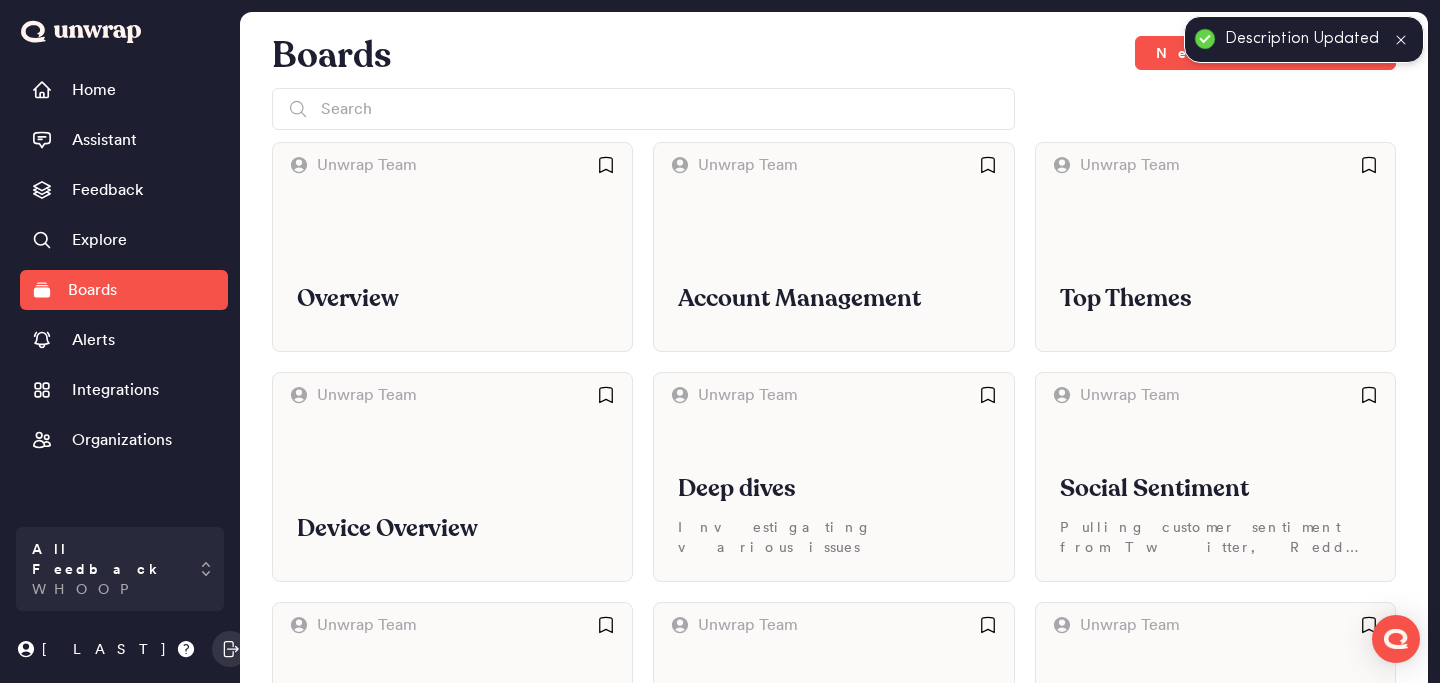 scroll, scrollTop: 1529, scrollLeft: 0, axis: vertical 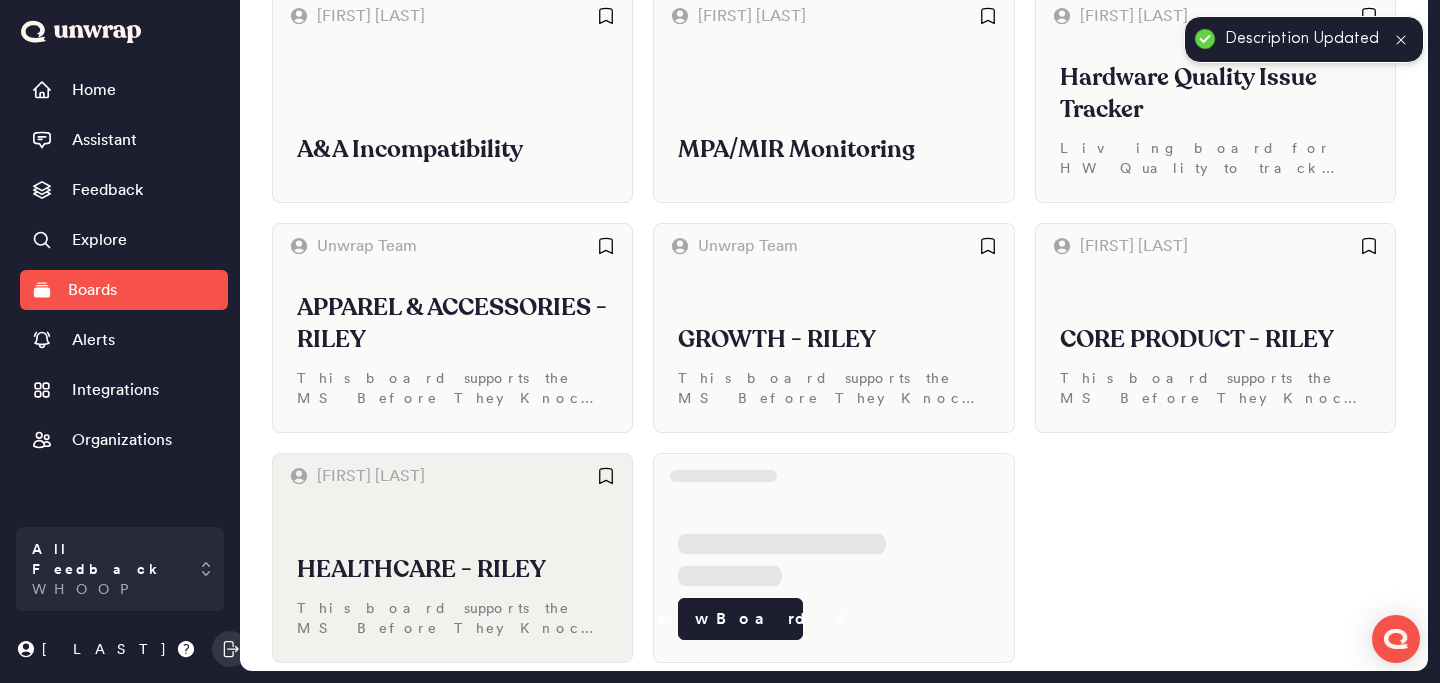 click on "HEALTHCARE - RILEY This board supports the MS Before They Knock program by surfacing insights that help the Healthcare Team identify opportunities and optimize the member experience" at bounding box center [452, 580] 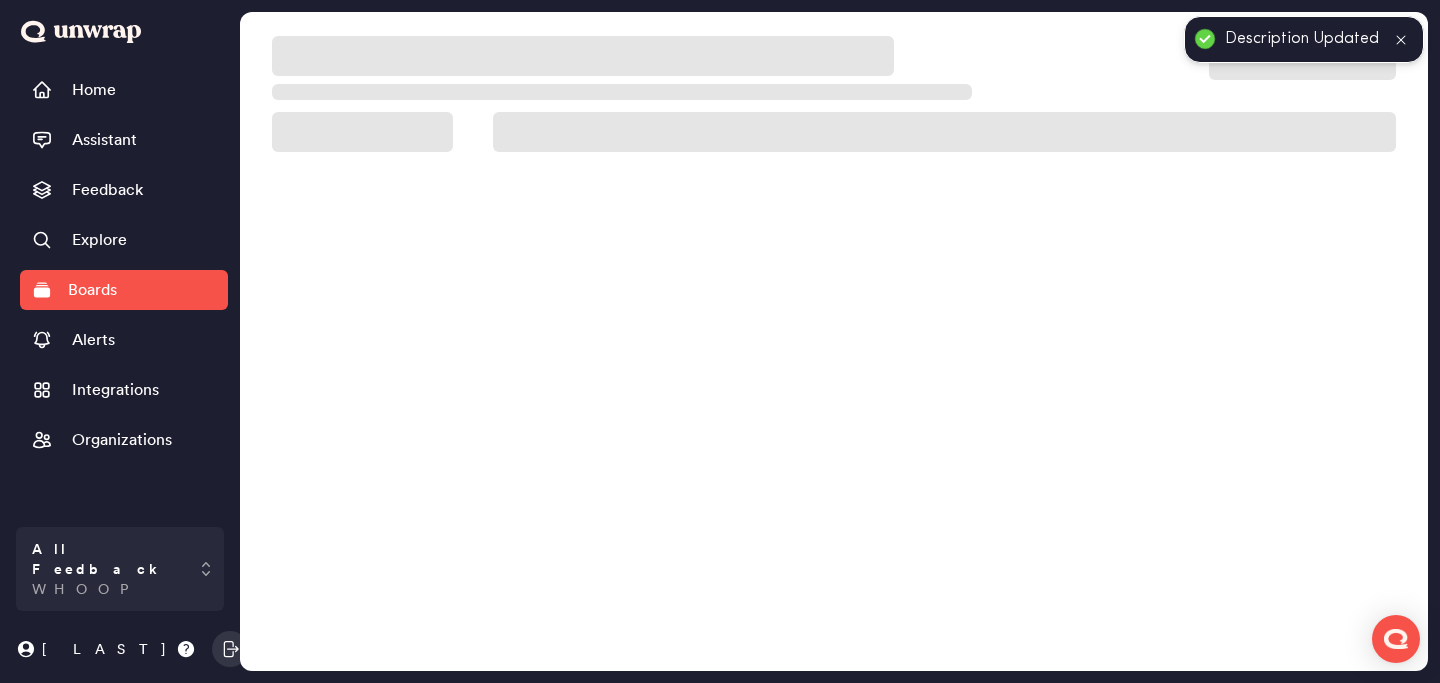 scroll, scrollTop: 0, scrollLeft: 0, axis: both 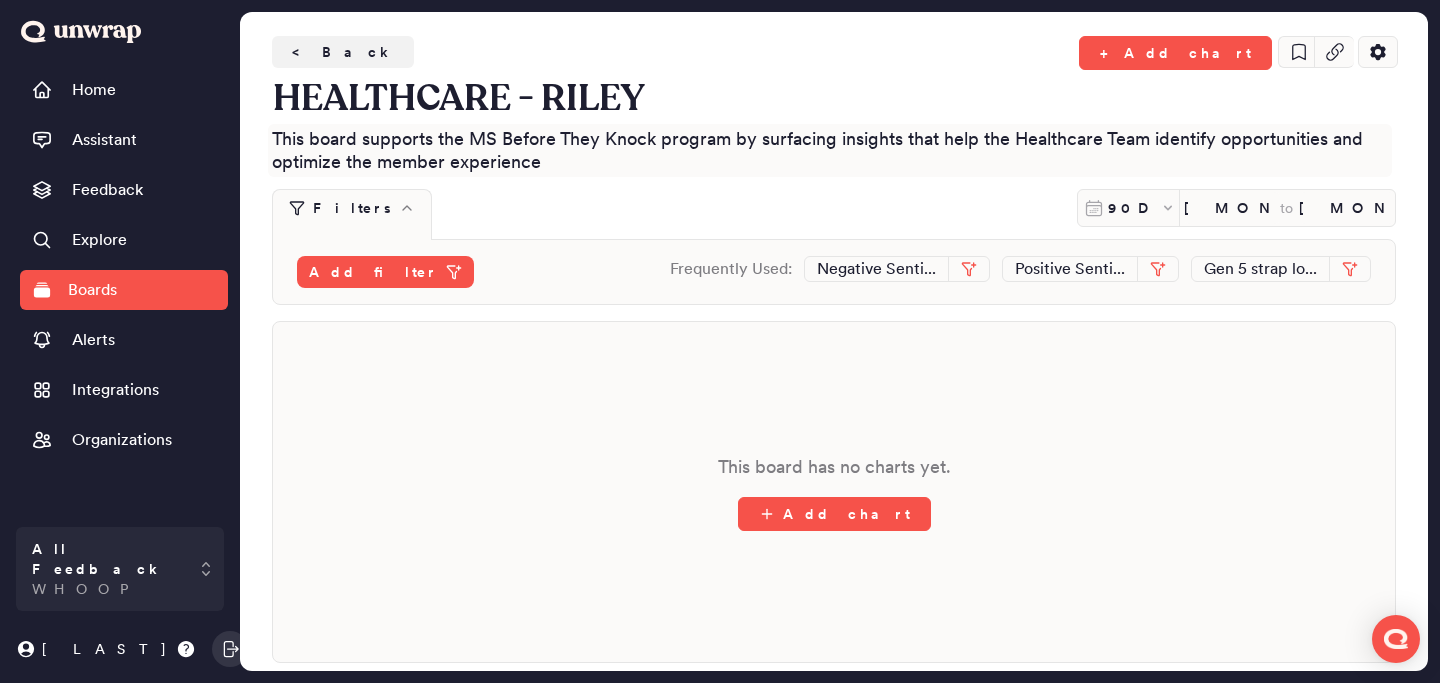 drag, startPoint x: 758, startPoint y: 143, endPoint x: 896, endPoint y: 143, distance: 138 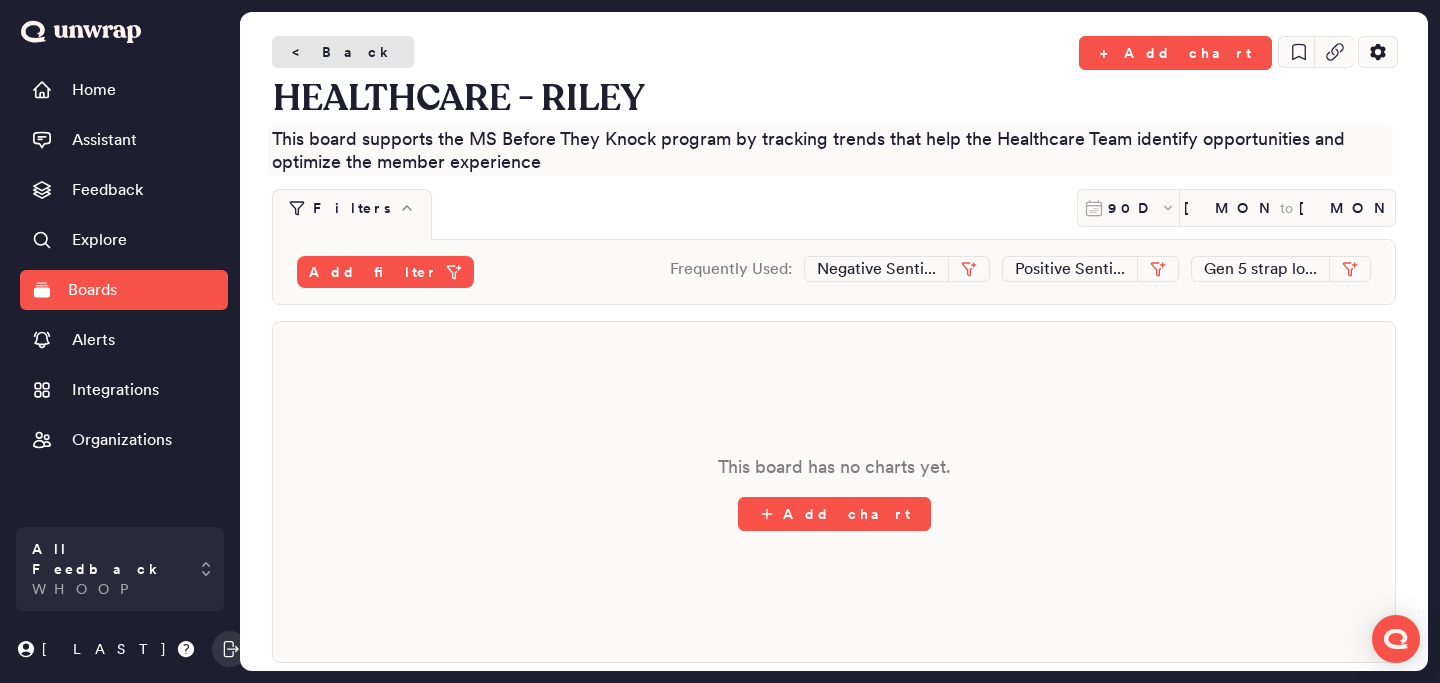 type on "This board supports the MS Before They Knock program by tracking trends that help the Healthcare Team identify opportunities and optimize the member experience" 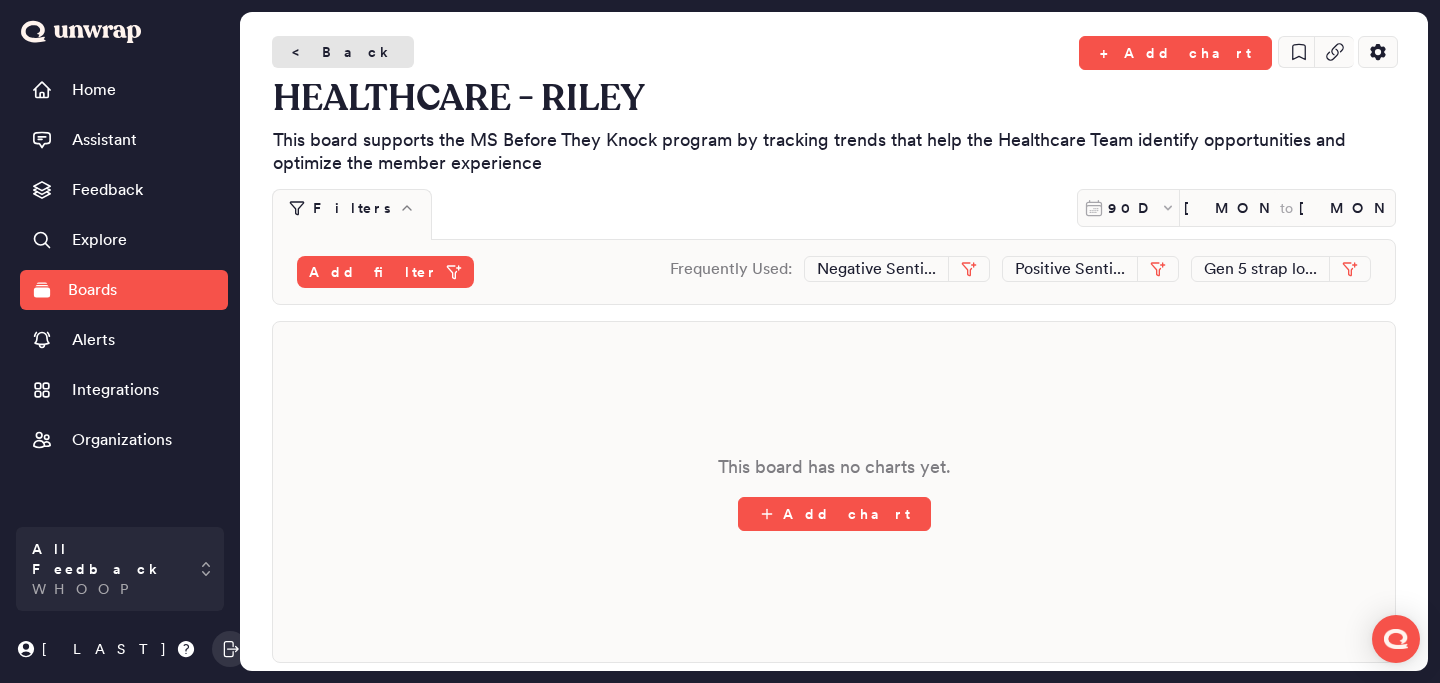 click on "< Back" at bounding box center (343, 52) 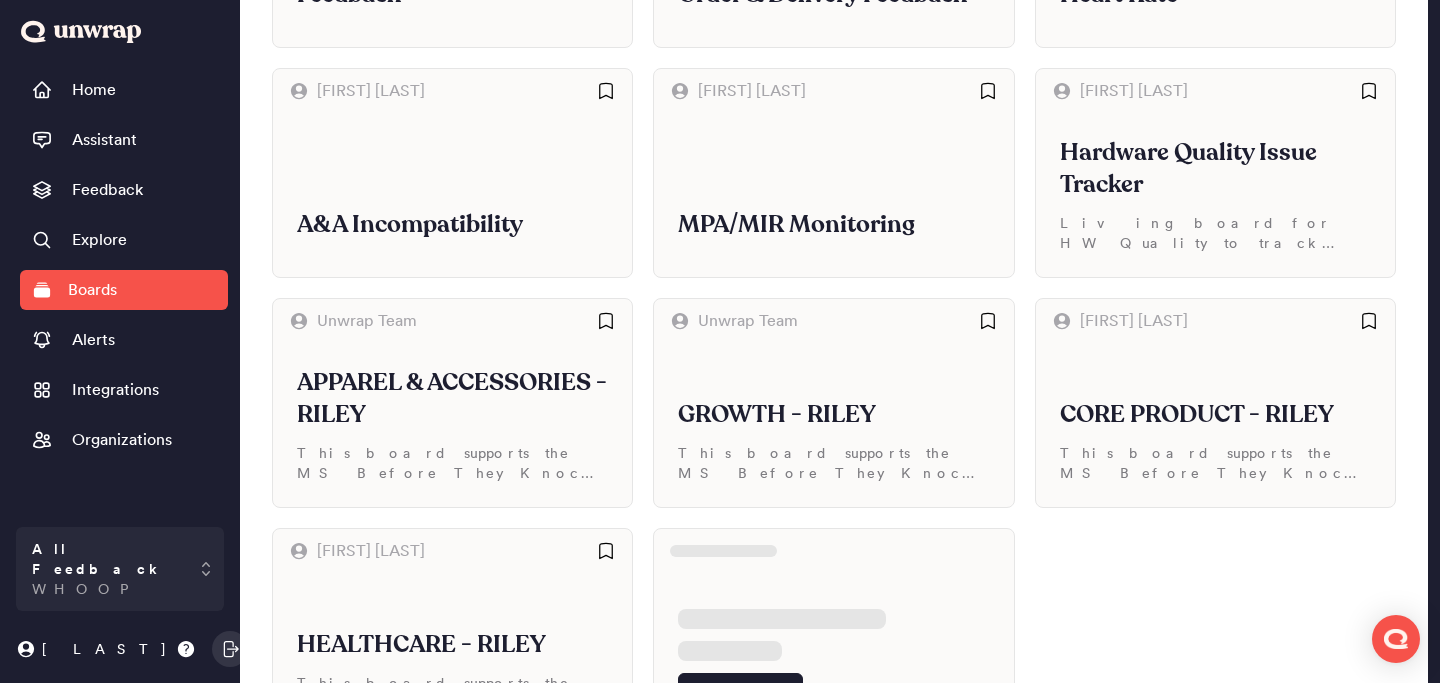 scroll, scrollTop: 1529, scrollLeft: 0, axis: vertical 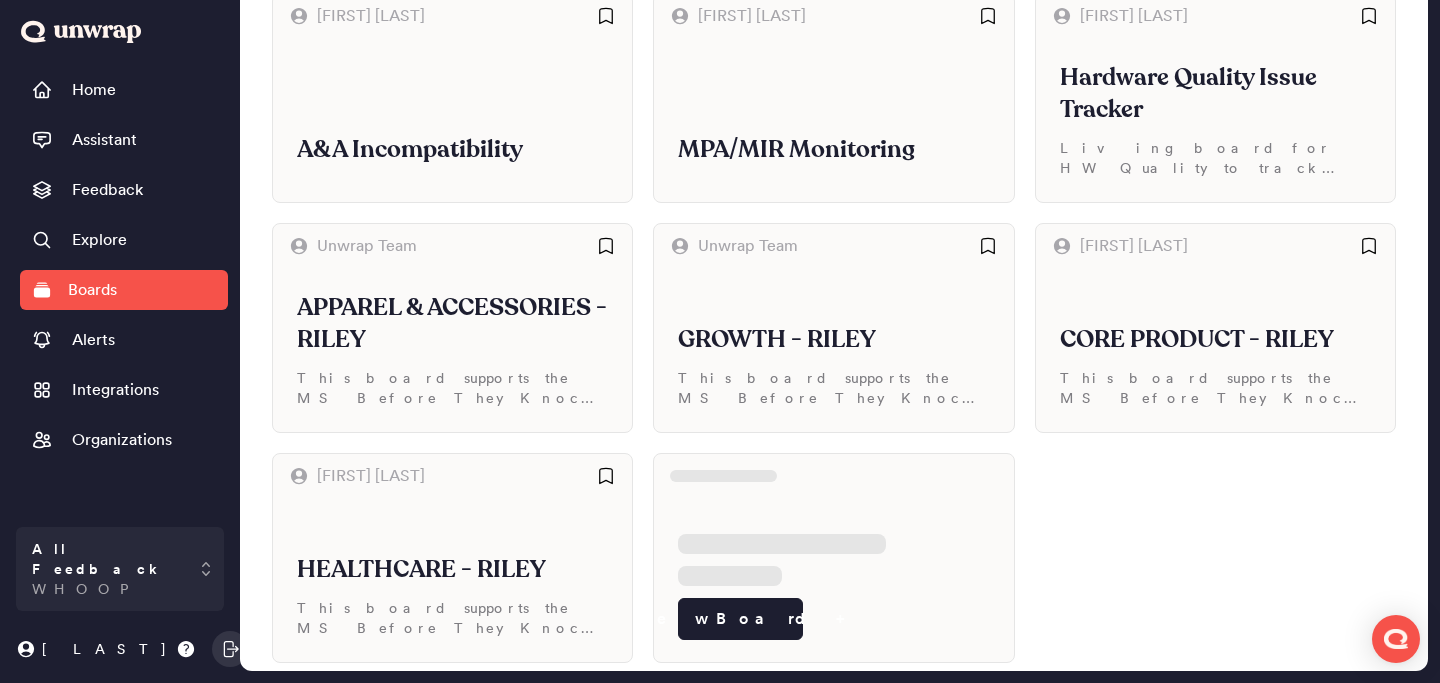 click on "Unwrap Team Overview Unwrap Team Account Management Unwrap Team Top Themes Unwrap Team Device Overview Unwrap Team Deep dives Investigating various issues Unwrap Team Social Sentiment Pulling customer sentiment from Twitter, Reddit and Instagram Unwrap Team Growth Board Overview of feedback patterns related to product growth Unwrap Team Digest Insights Unwrap Team Whoop 5.0 Launch Deep dive into the Whoop 5.0 launch feedback [FIRST] [LAST] Aggregated Platform Social Sentiment Instagram [FIRST] [LAST] Healthspan [FIRST] [LAST] Inaccurate Data Accuracy [FIRST] [LAST] Upcycle [FIRST] [LAST] Test board [FIRST] [LAST] Wear Detection Unwrap Team Battery & Charging Feedback Unwrap Team Order & Delivery Feedback [FIRST] [LAST] Heart Rate [FIRST] [LAST] A&A Incompatibility [FIRST] [LAST] MPA/MIR Monitoring [FIRST] [LAST] Hardware Quality Issue Tracker Living board for HW Quality to track hardware related issues reported in the field Unwrap Team APPAREL & ACCESSORIES - RILEY Unwrap Team GROWTH - RILEY [FIRST] [LAST]" at bounding box center (834, -362) 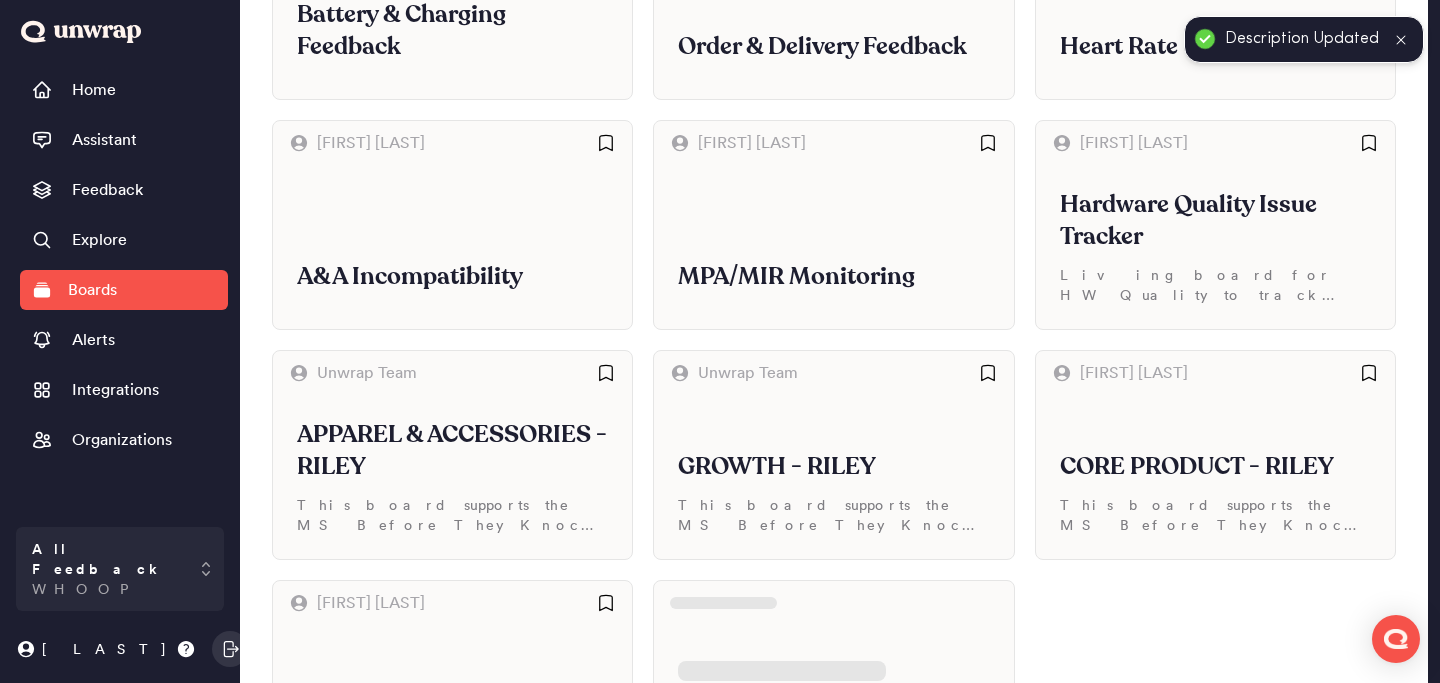 scroll, scrollTop: 1529, scrollLeft: 0, axis: vertical 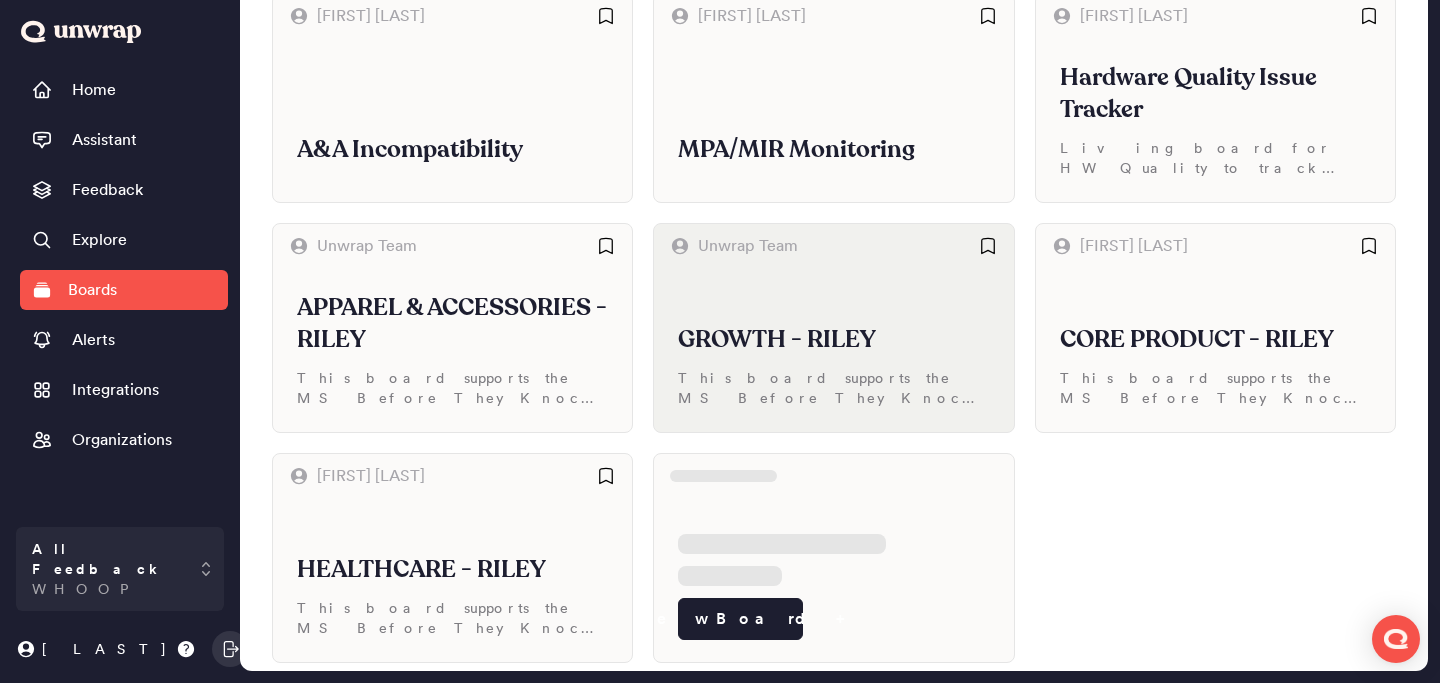 click on "GROWTH - RILEY" at bounding box center (833, 340) 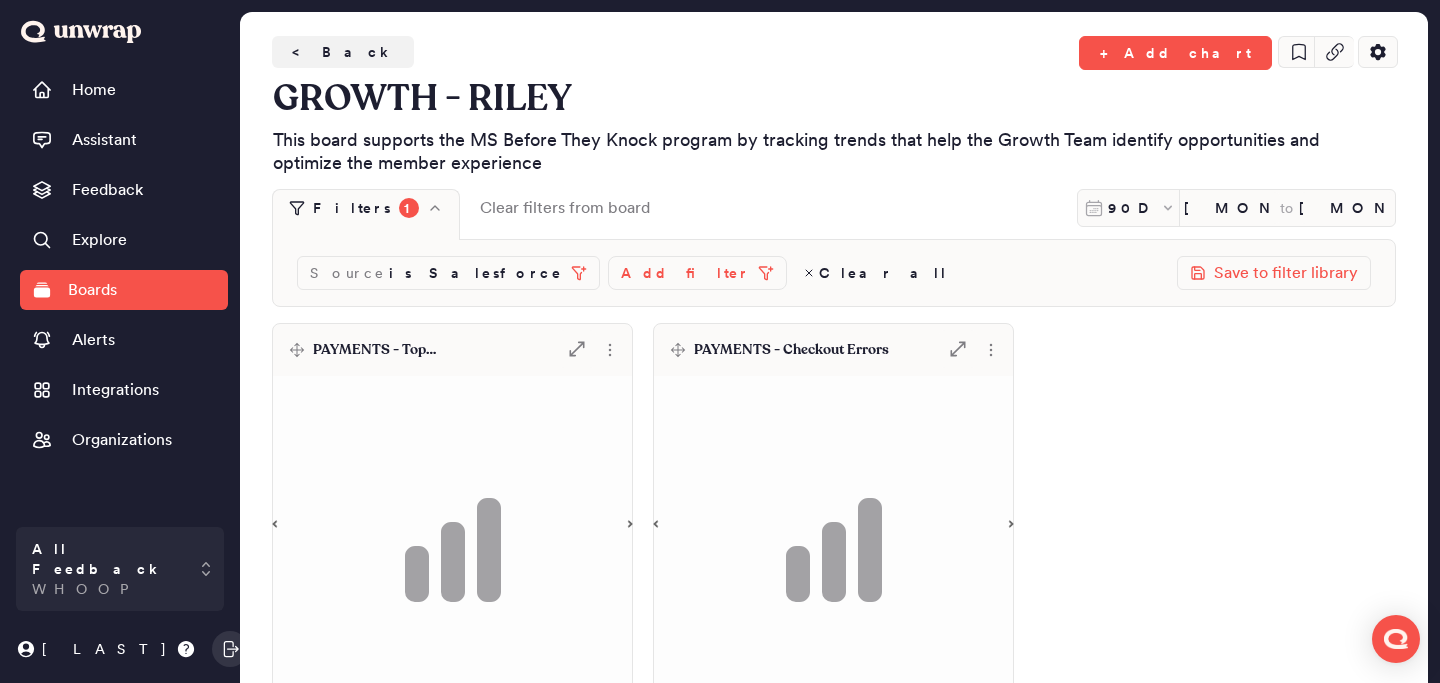 scroll, scrollTop: 1313, scrollLeft: 0, axis: vertical 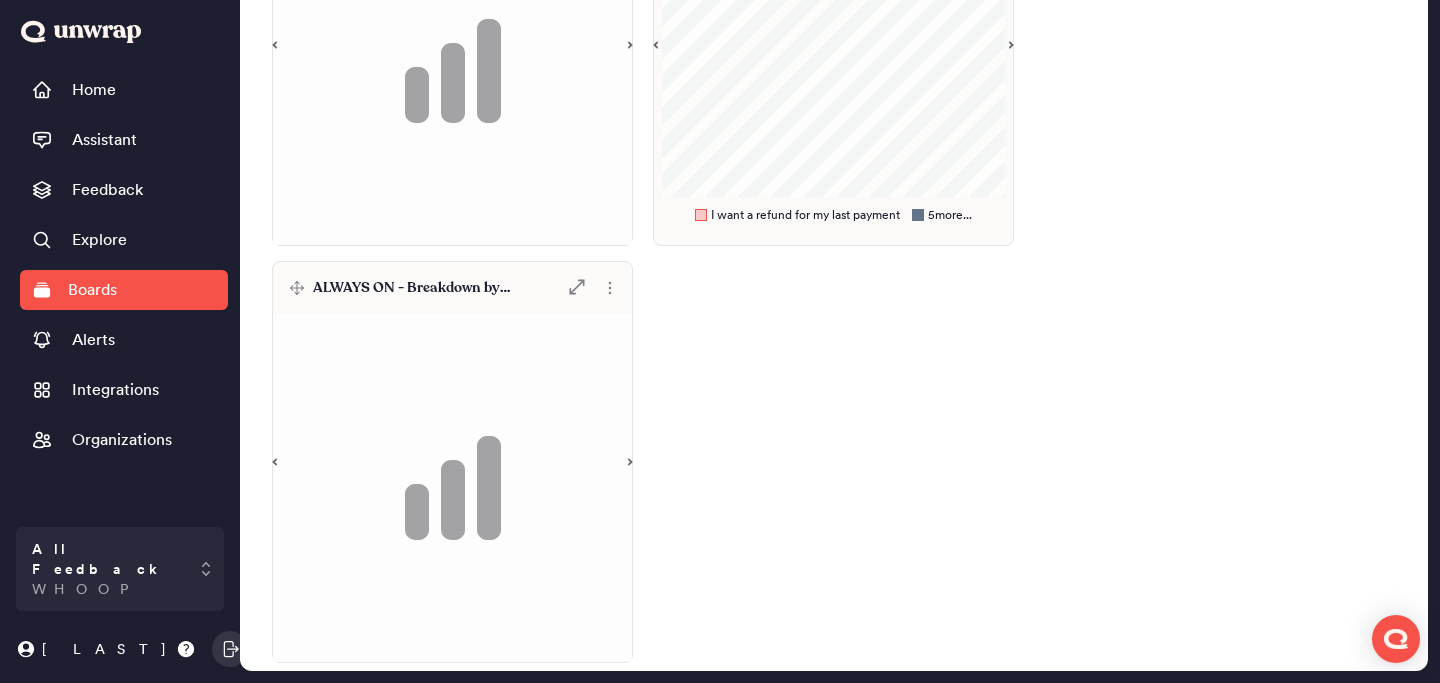 click at bounding box center [452, -763] 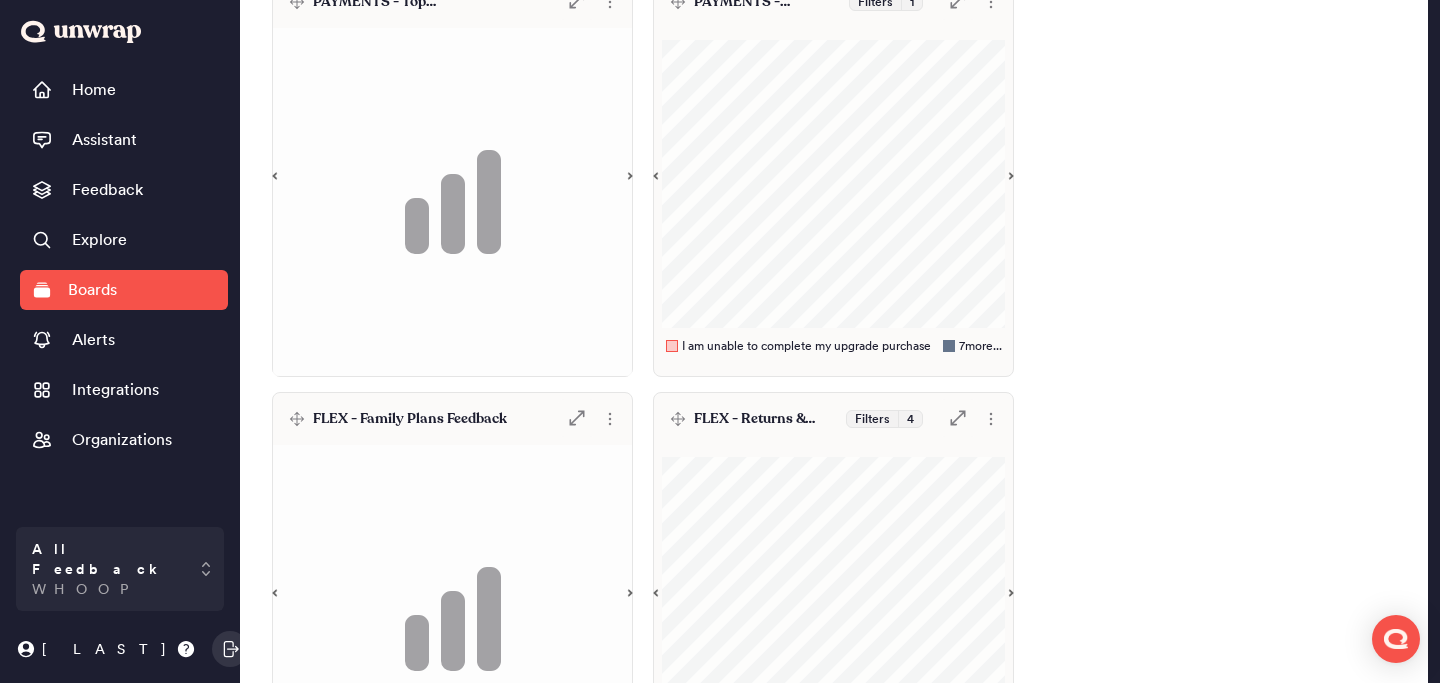 scroll, scrollTop: 1313, scrollLeft: 0, axis: vertical 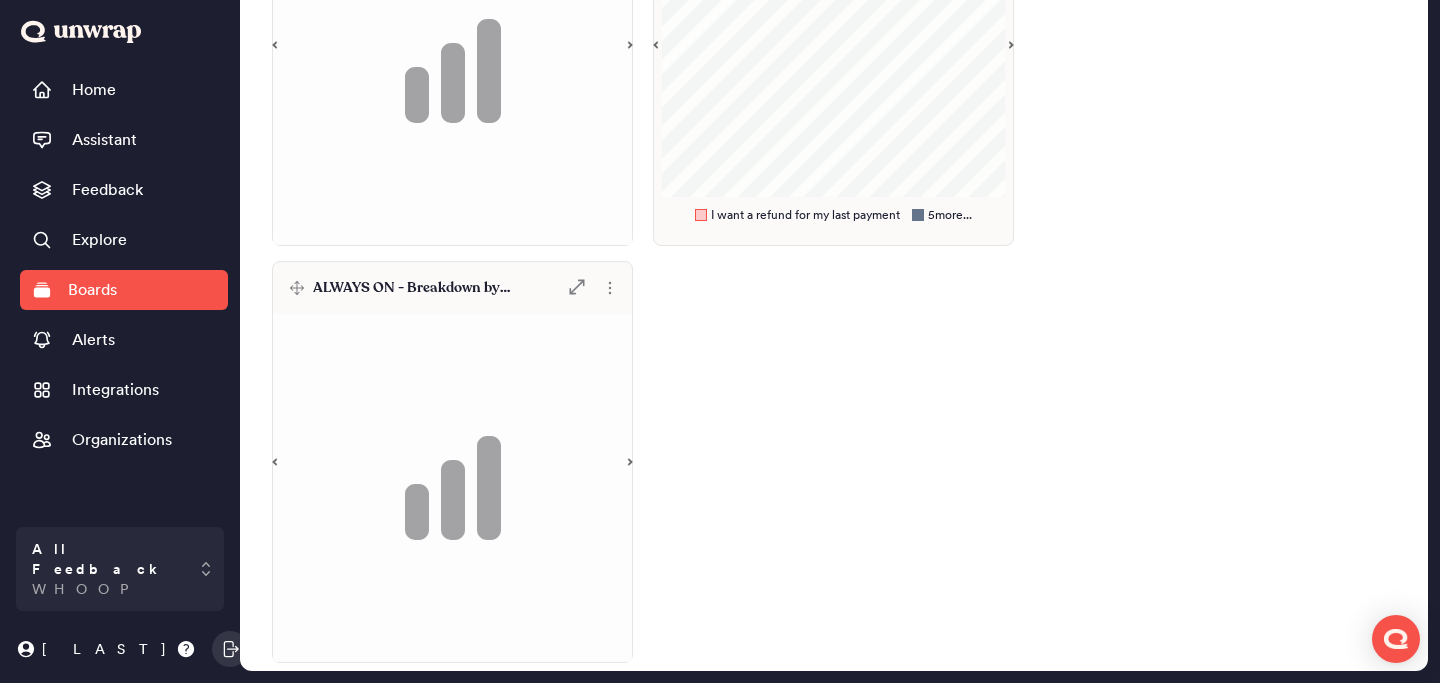 click at bounding box center (452, -763) 